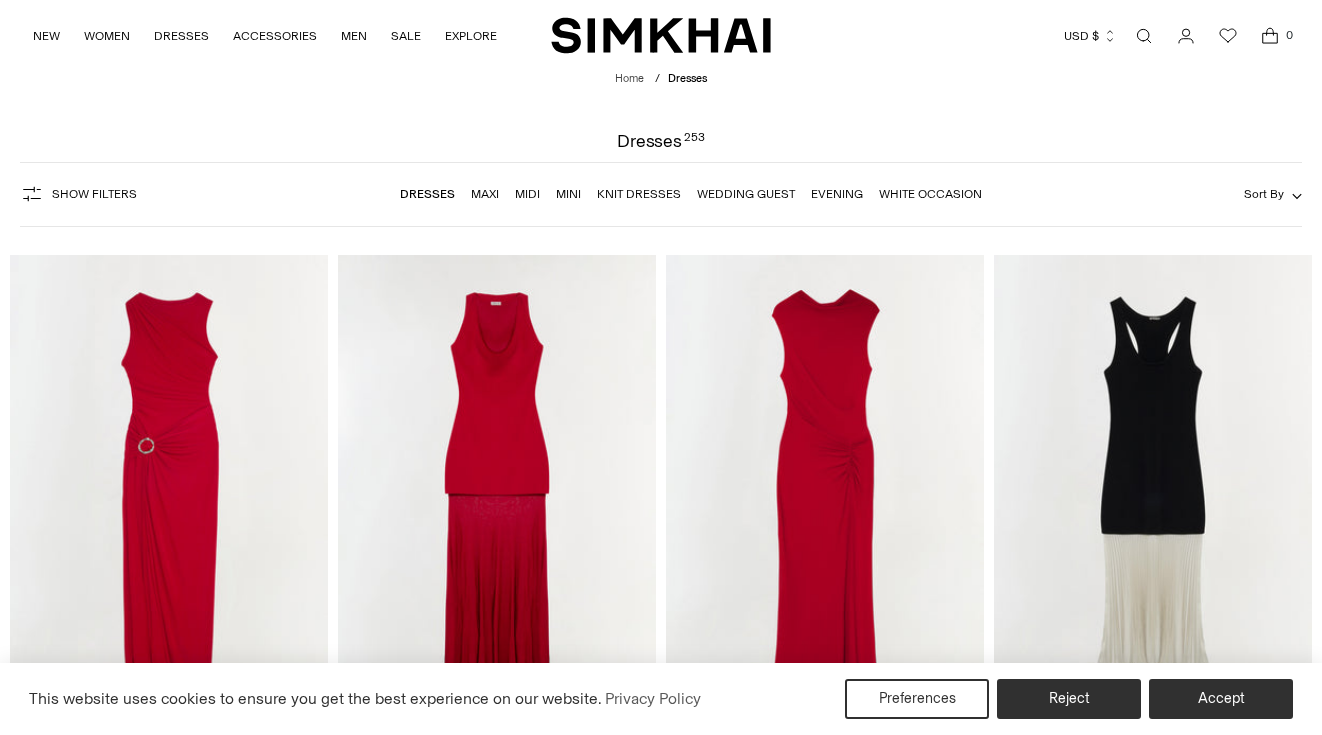 scroll, scrollTop: 0, scrollLeft: 0, axis: both 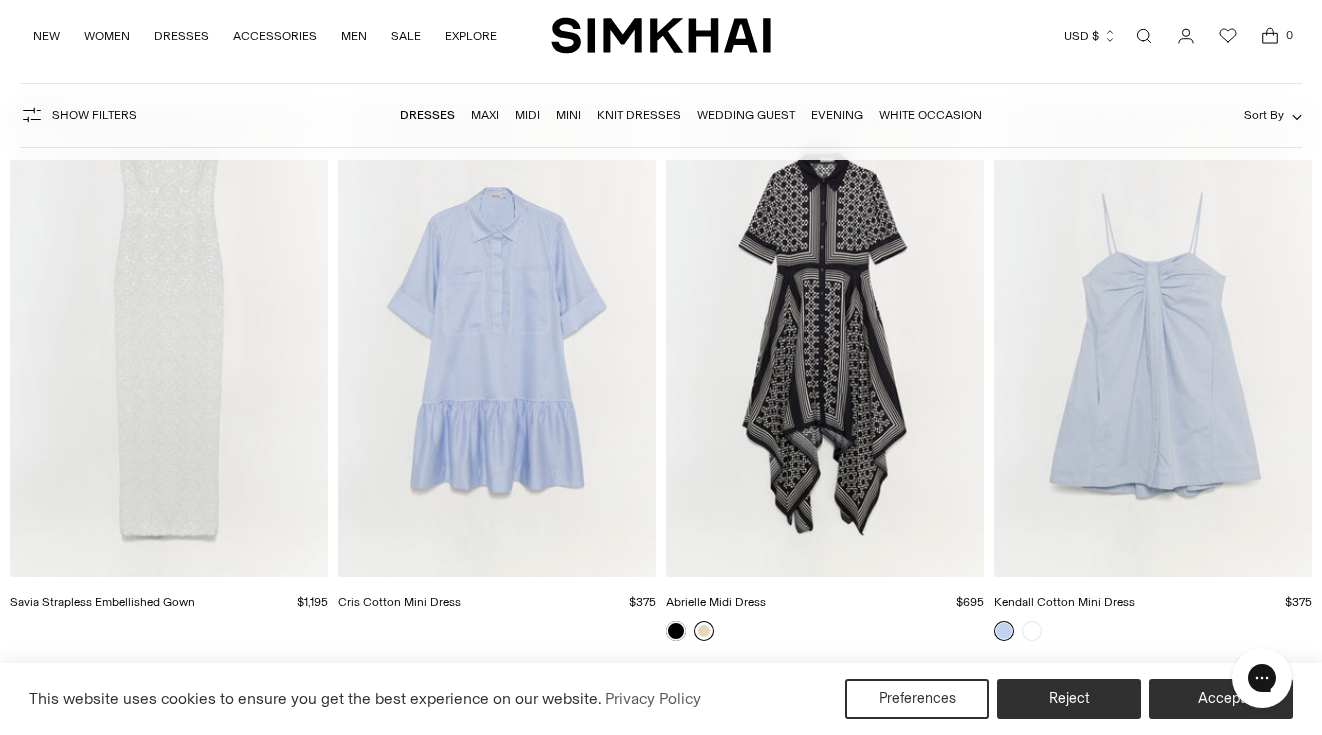 click at bounding box center [704, 631] 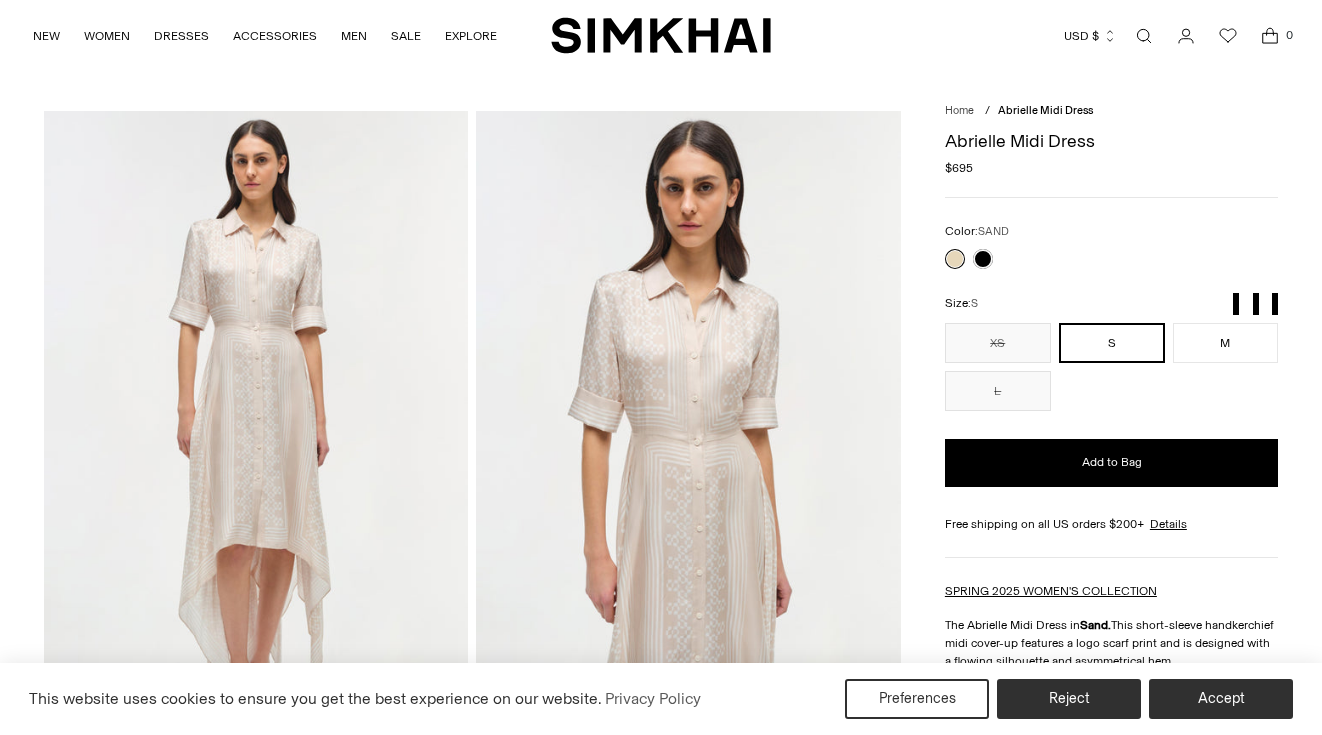 scroll, scrollTop: 0, scrollLeft: 0, axis: both 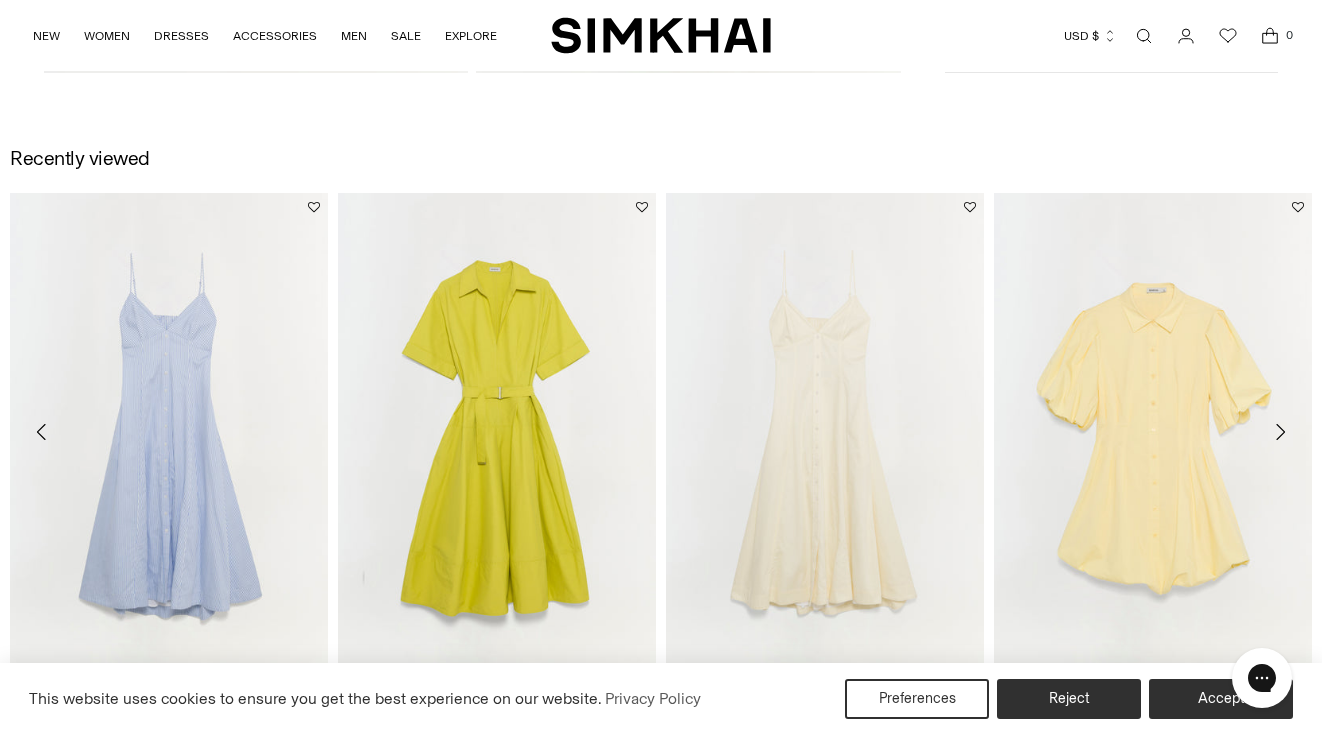 click 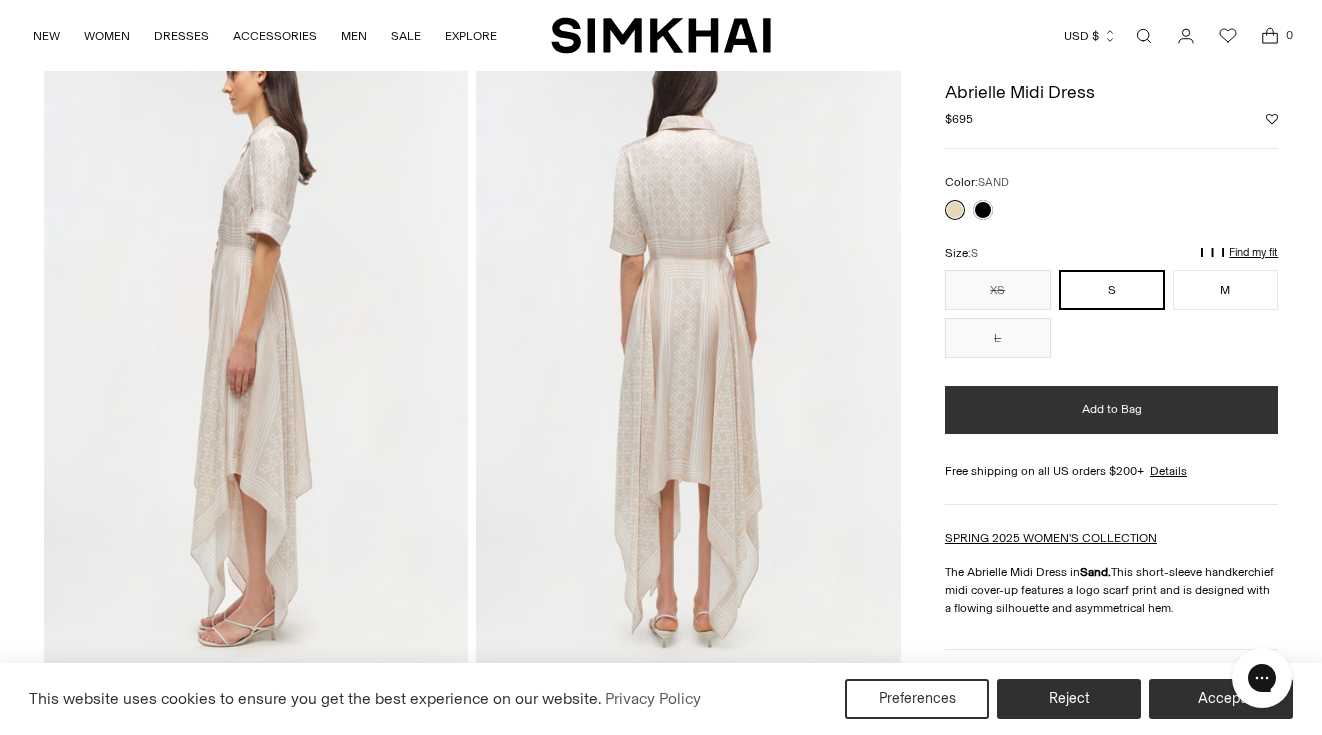 scroll, scrollTop: 725, scrollLeft: 0, axis: vertical 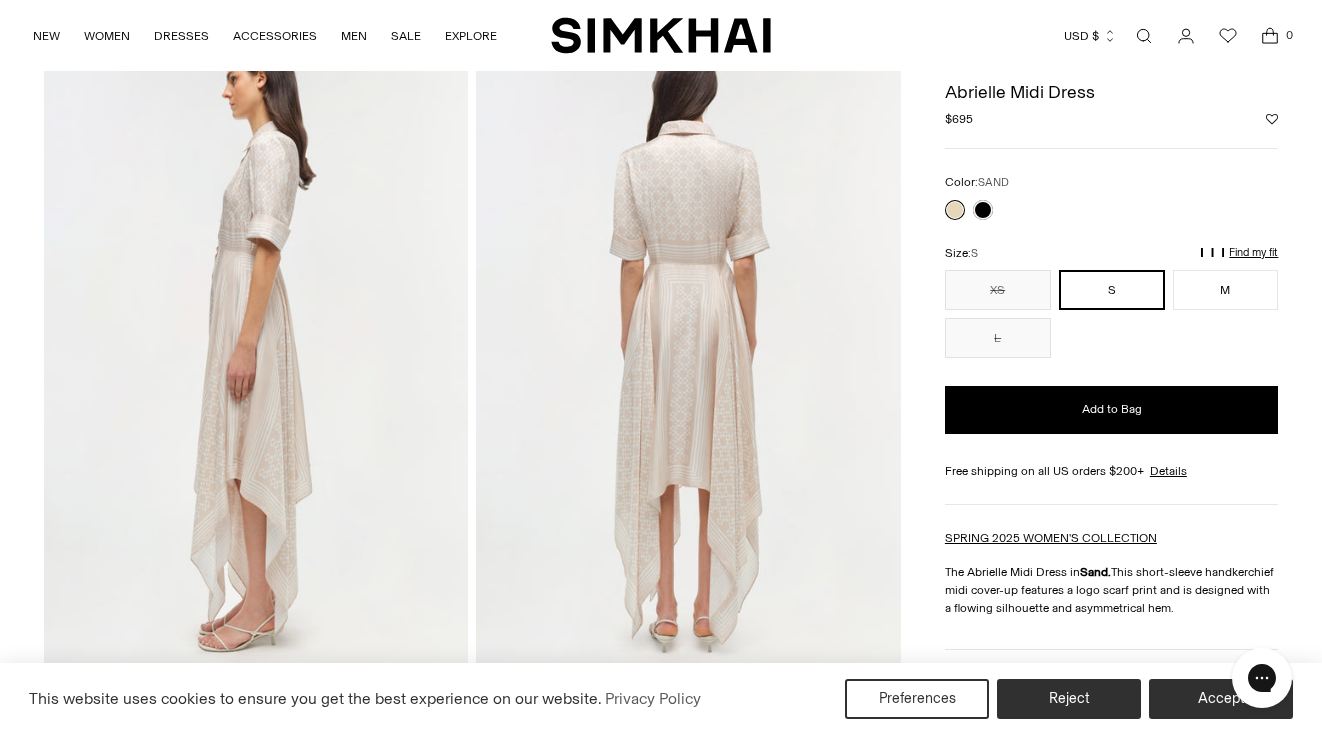 click on "Find my fit" at bounding box center [1055, 262] 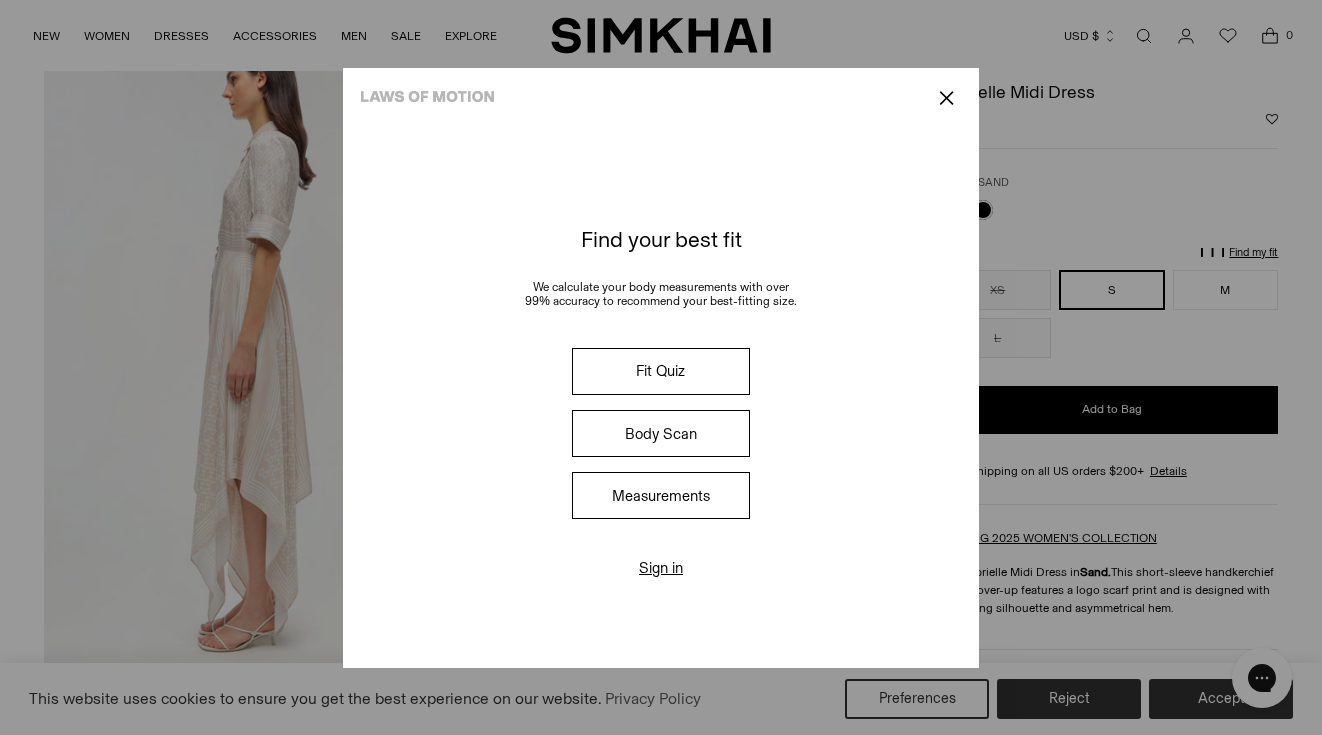 click on "Measurements" at bounding box center [661, 495] 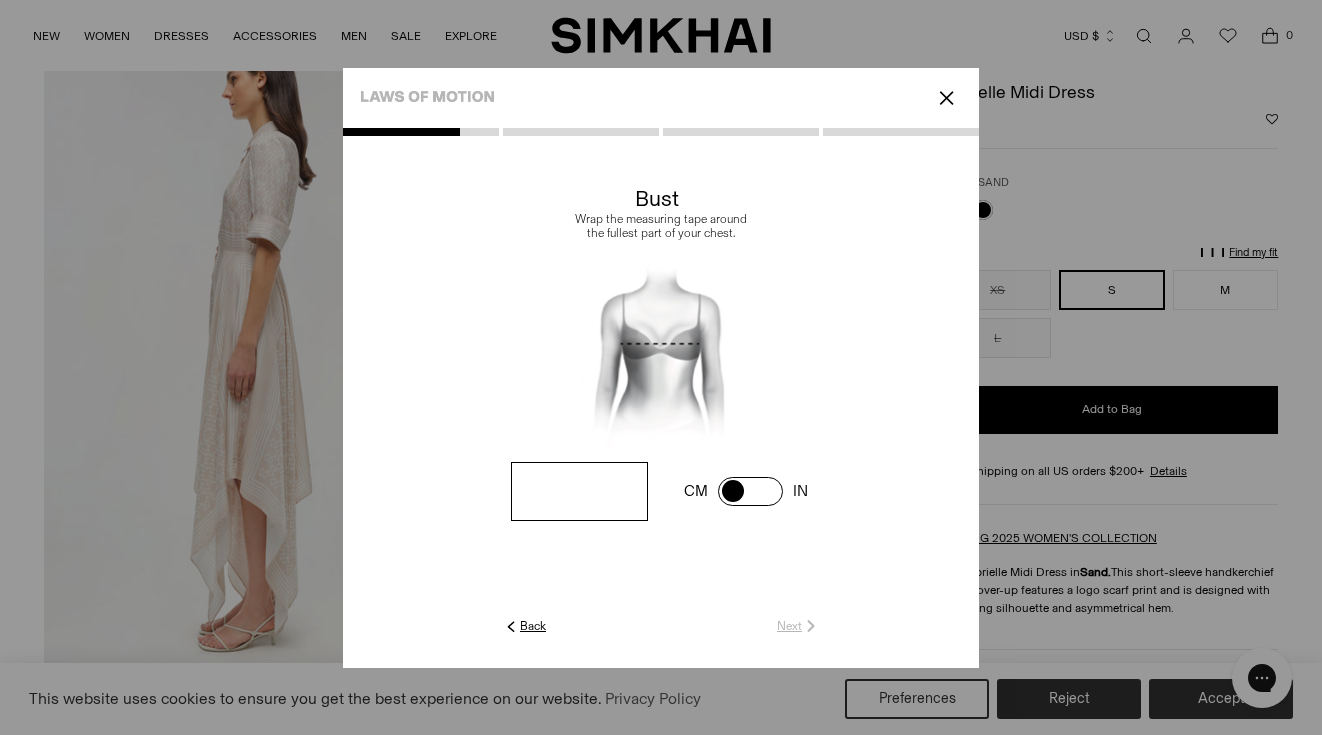 click at bounding box center [579, 491] 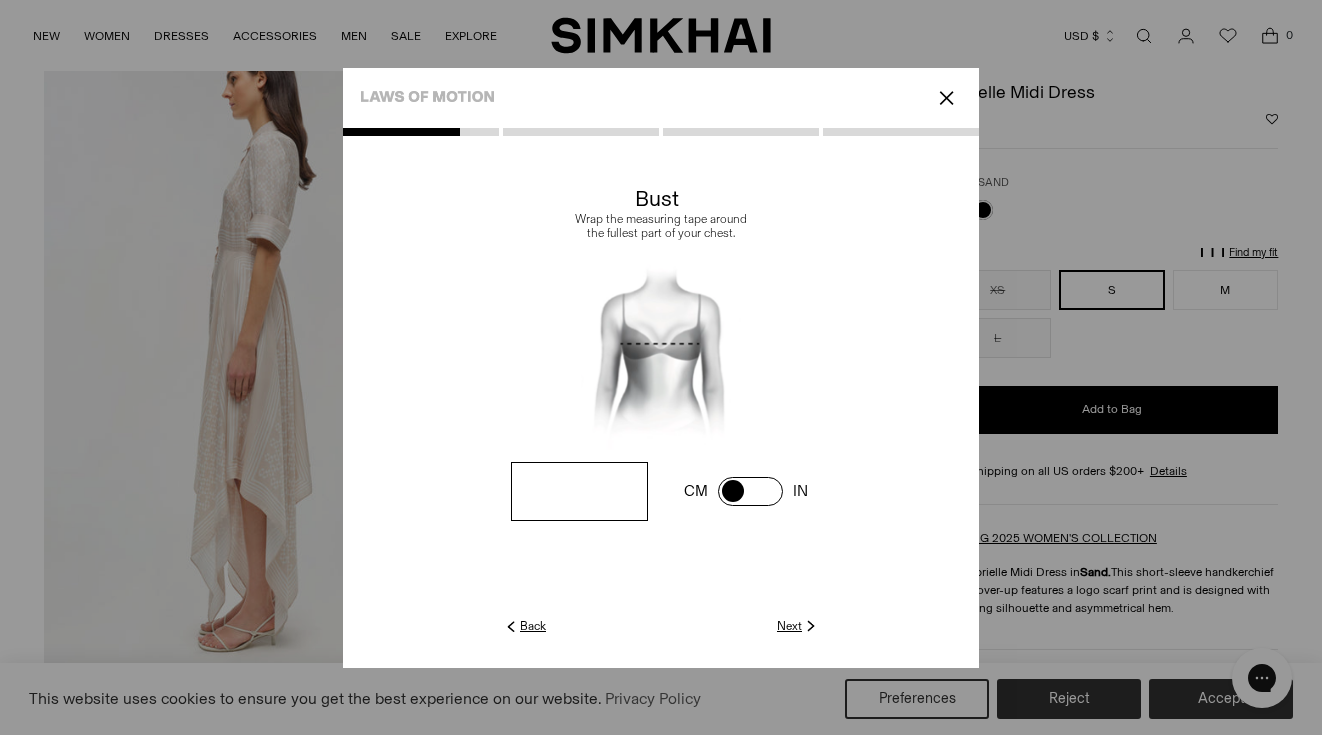type on "**" 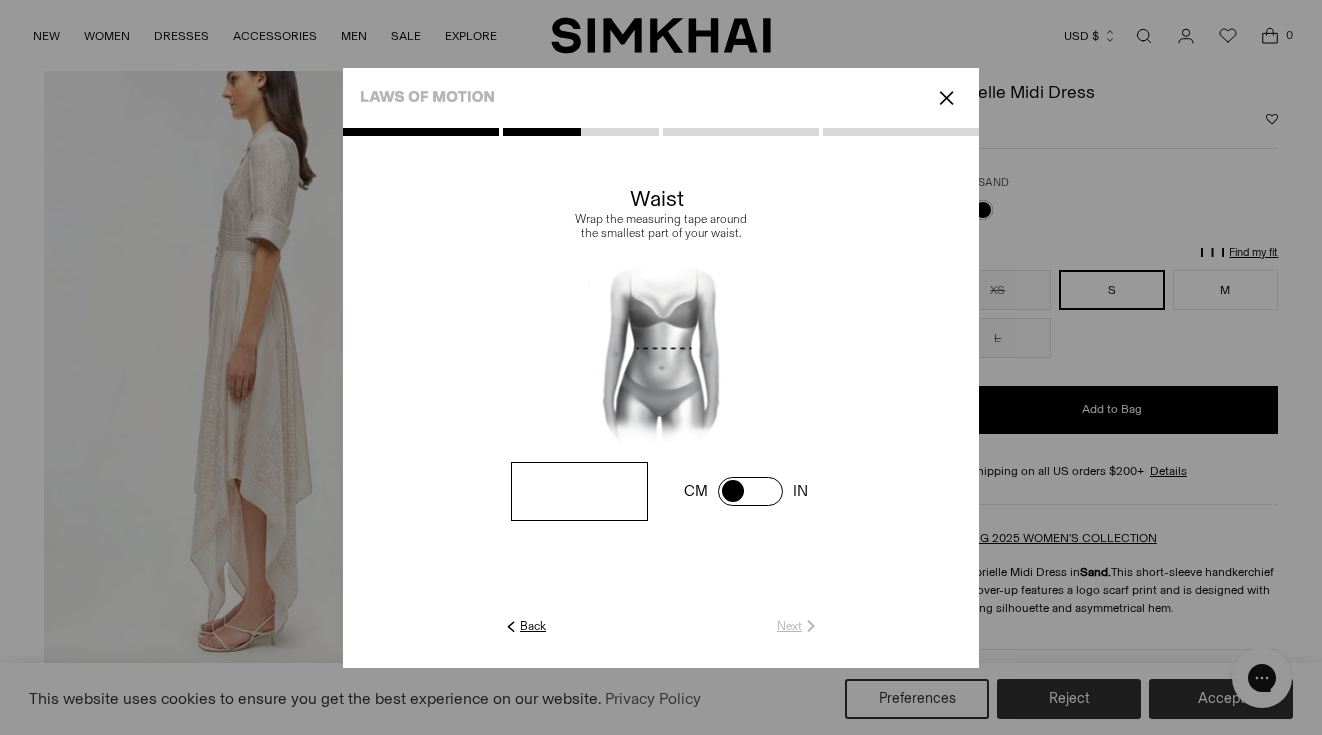 click at bounding box center (0, 0) 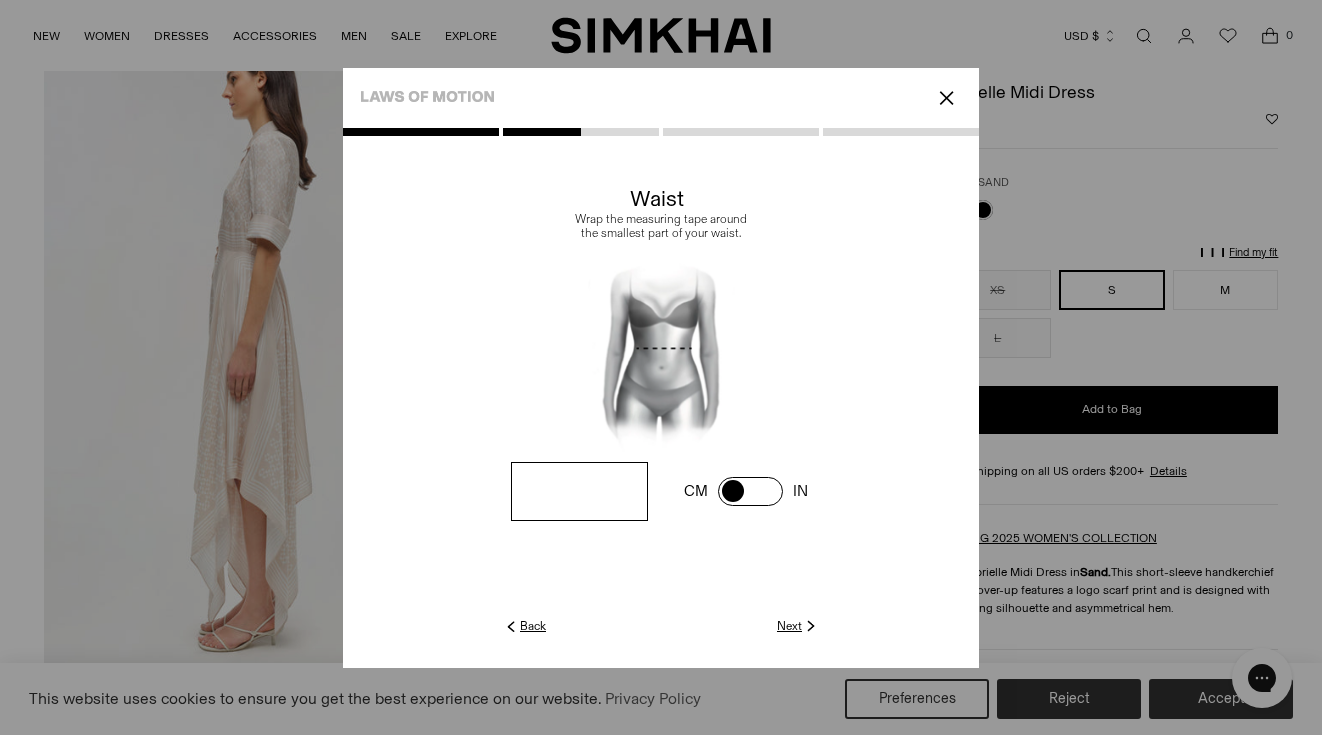 type on "**" 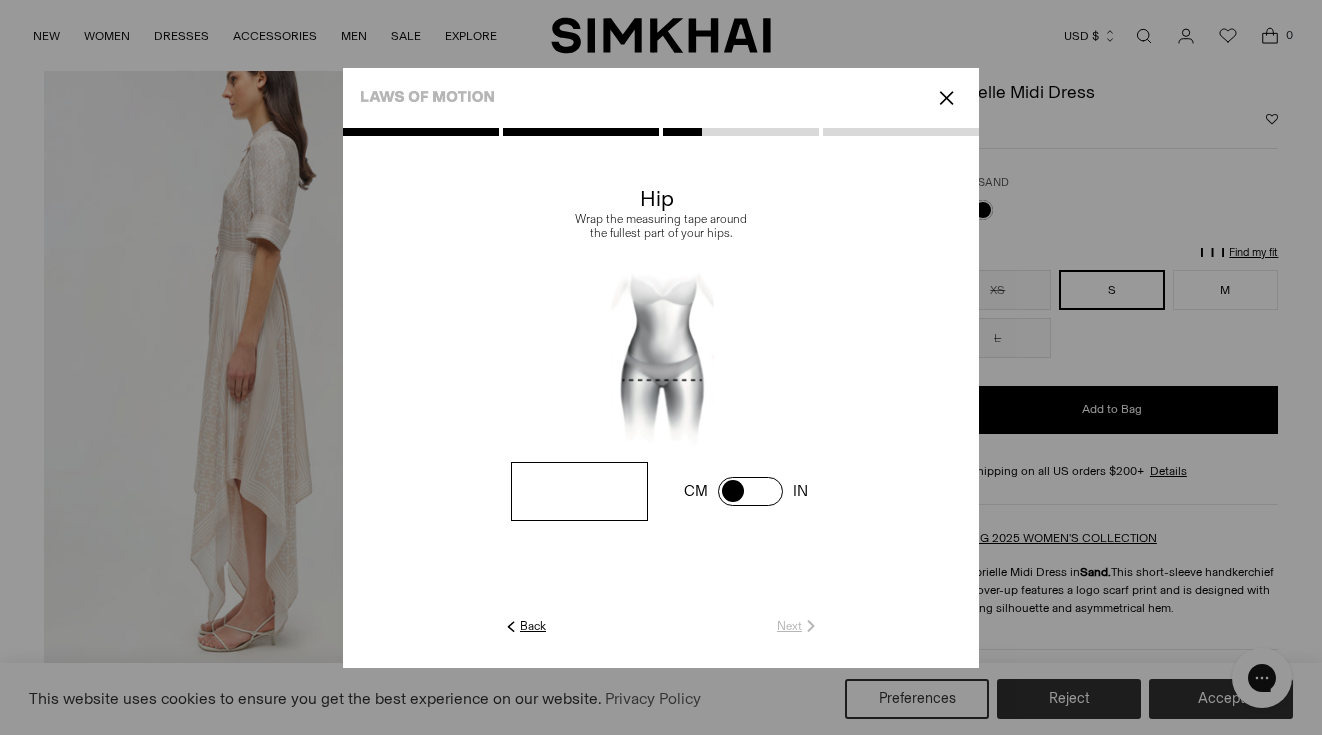 click at bounding box center (0, 0) 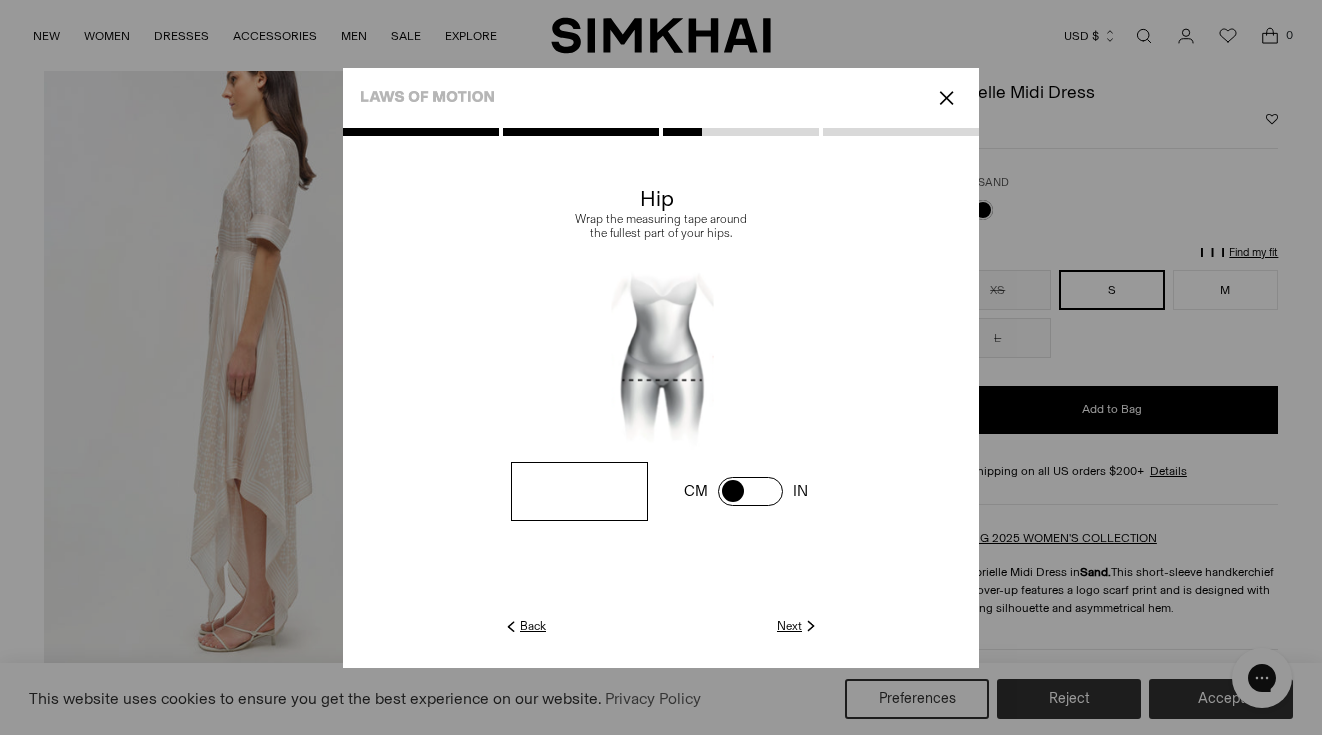type on "**" 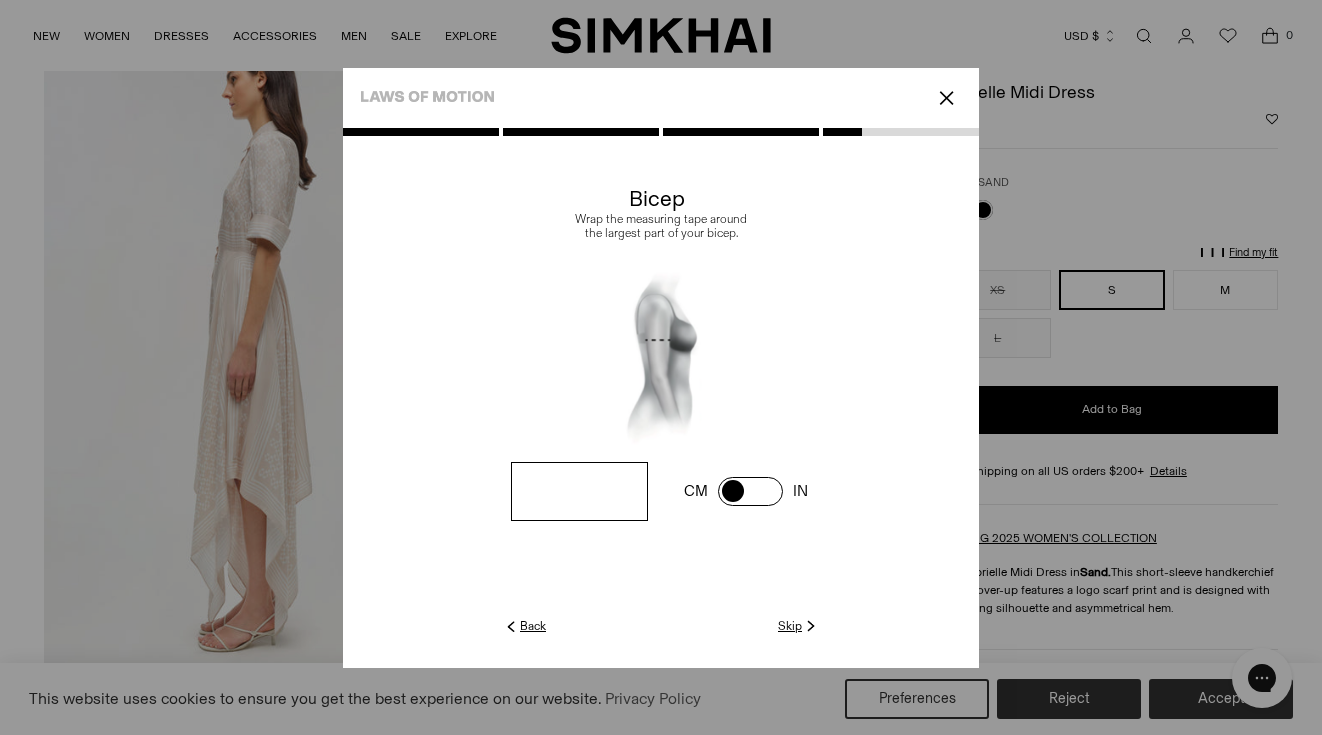 click on "Skip" 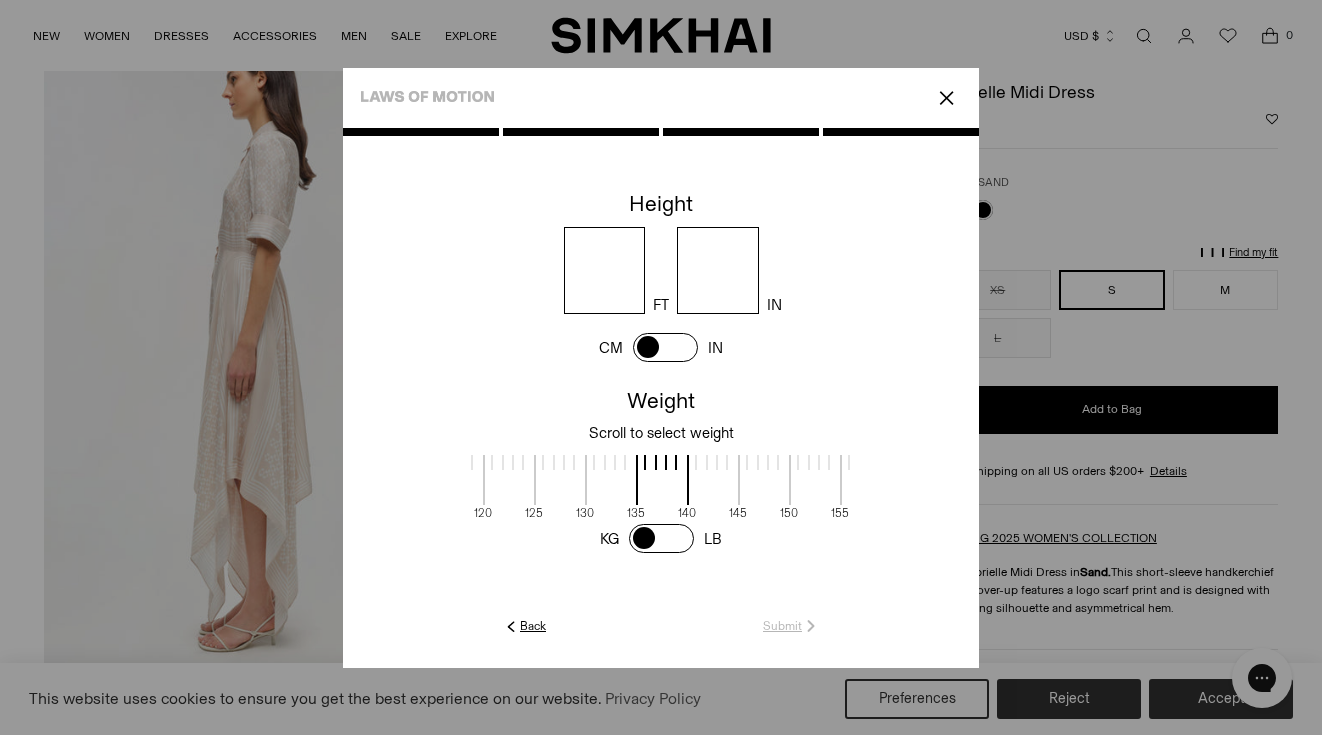 click at bounding box center (503, 462) 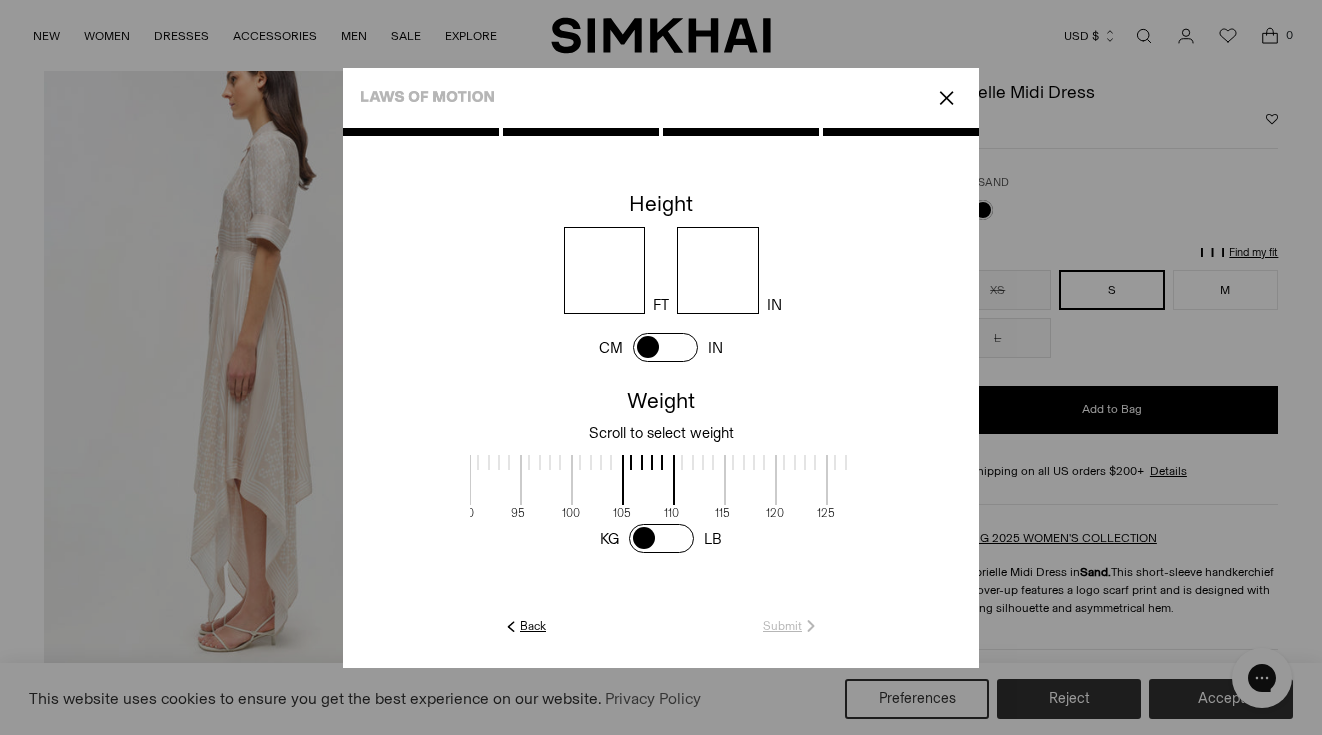 scroll, scrollTop: 2, scrollLeft: 357, axis: both 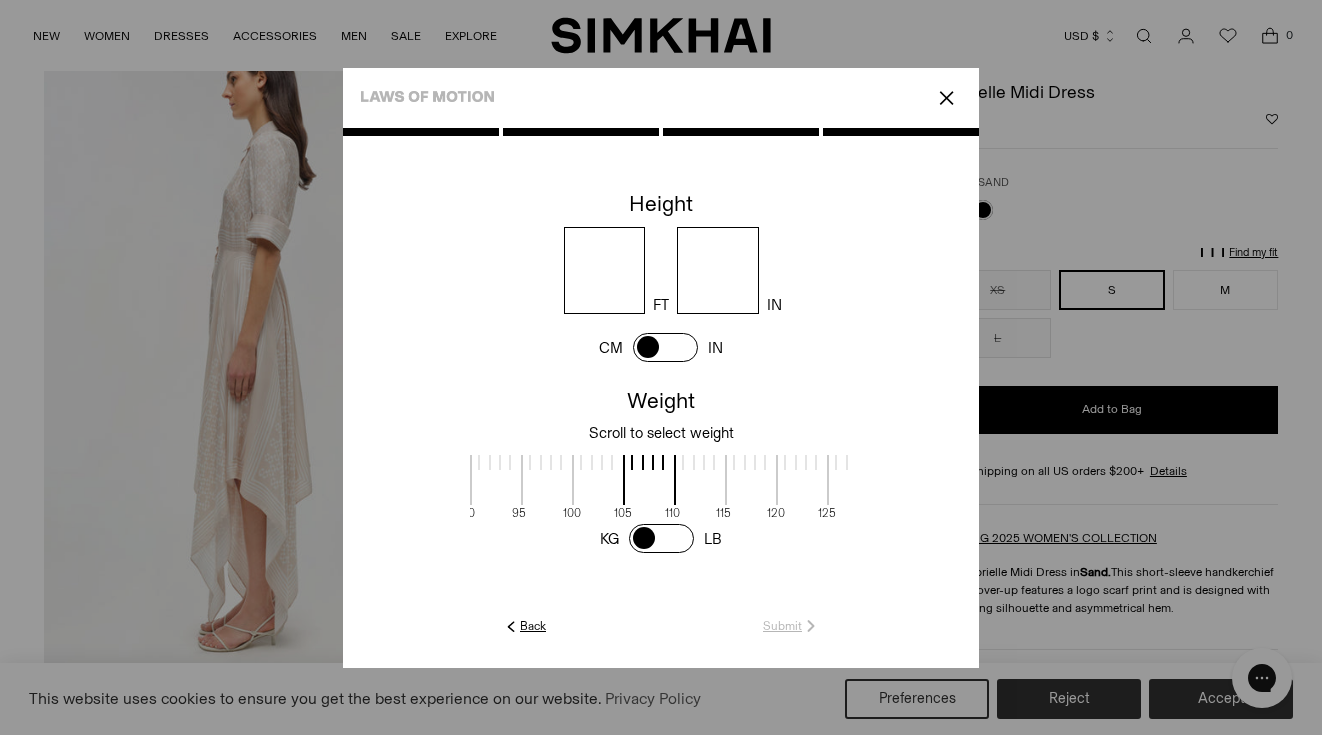 drag, startPoint x: 507, startPoint y: 463, endPoint x: 800, endPoint y: 475, distance: 293.24564 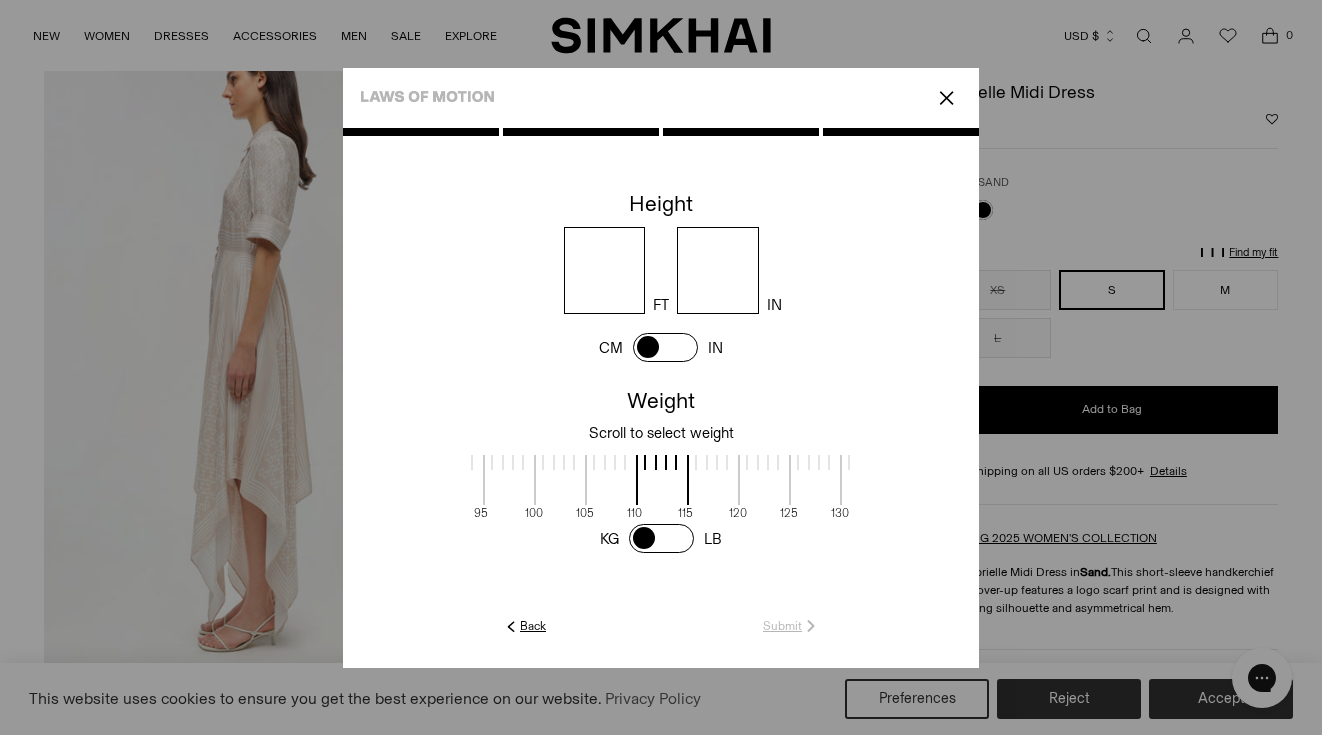 scroll, scrollTop: 2, scrollLeft: 398, axis: both 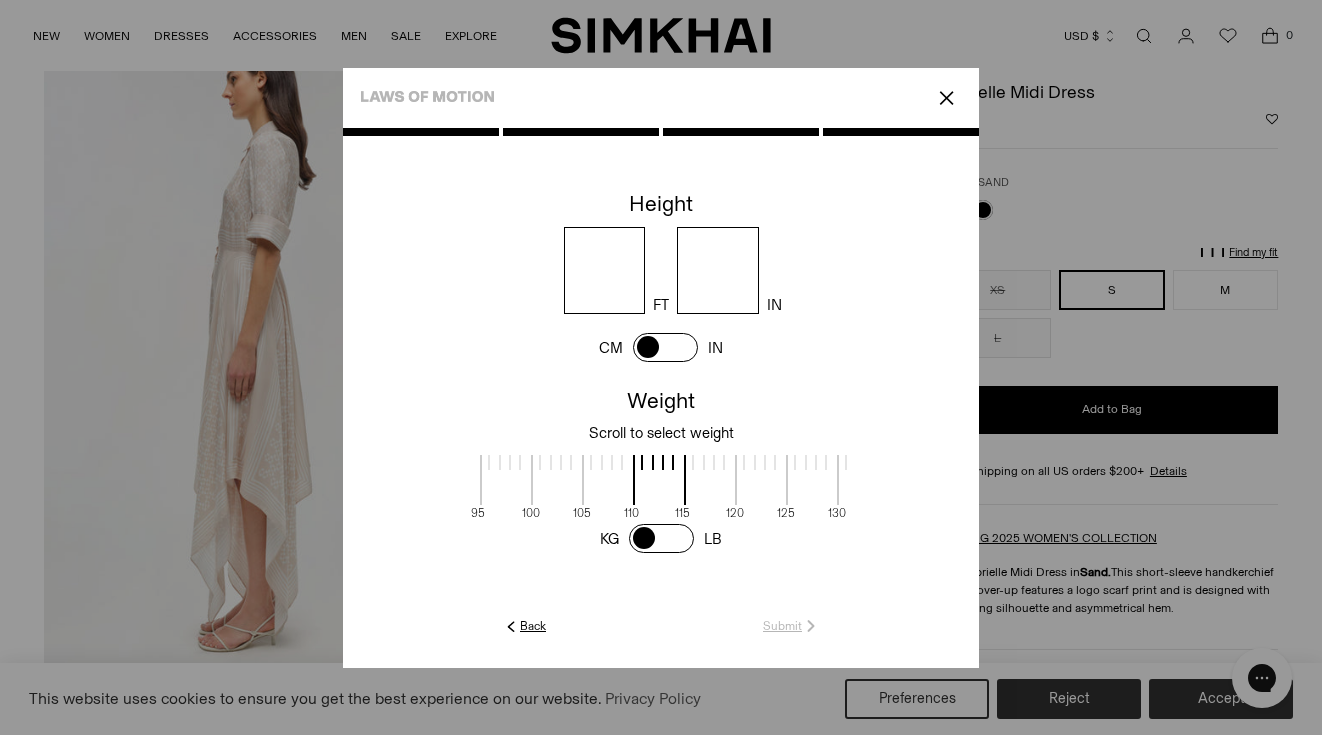 drag, startPoint x: 718, startPoint y: 468, endPoint x: 677, endPoint y: 462, distance: 41.4367 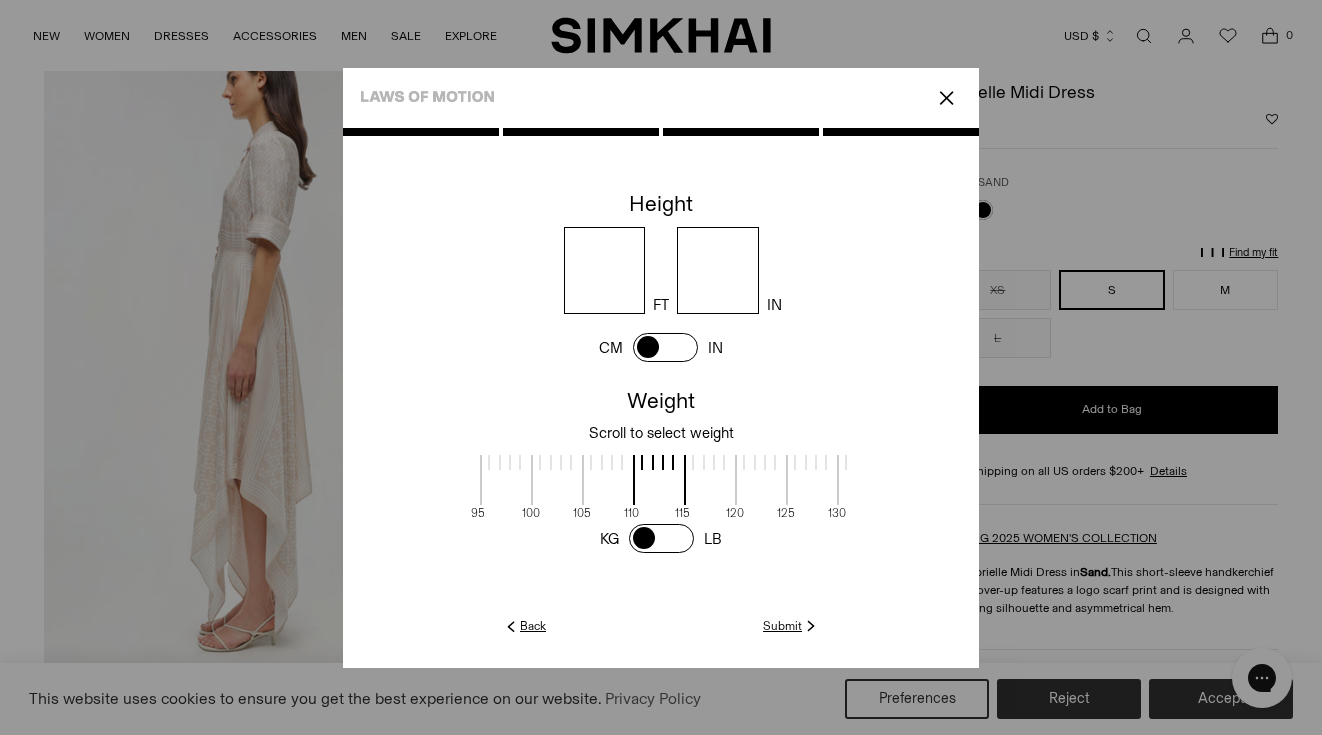 type on "*" 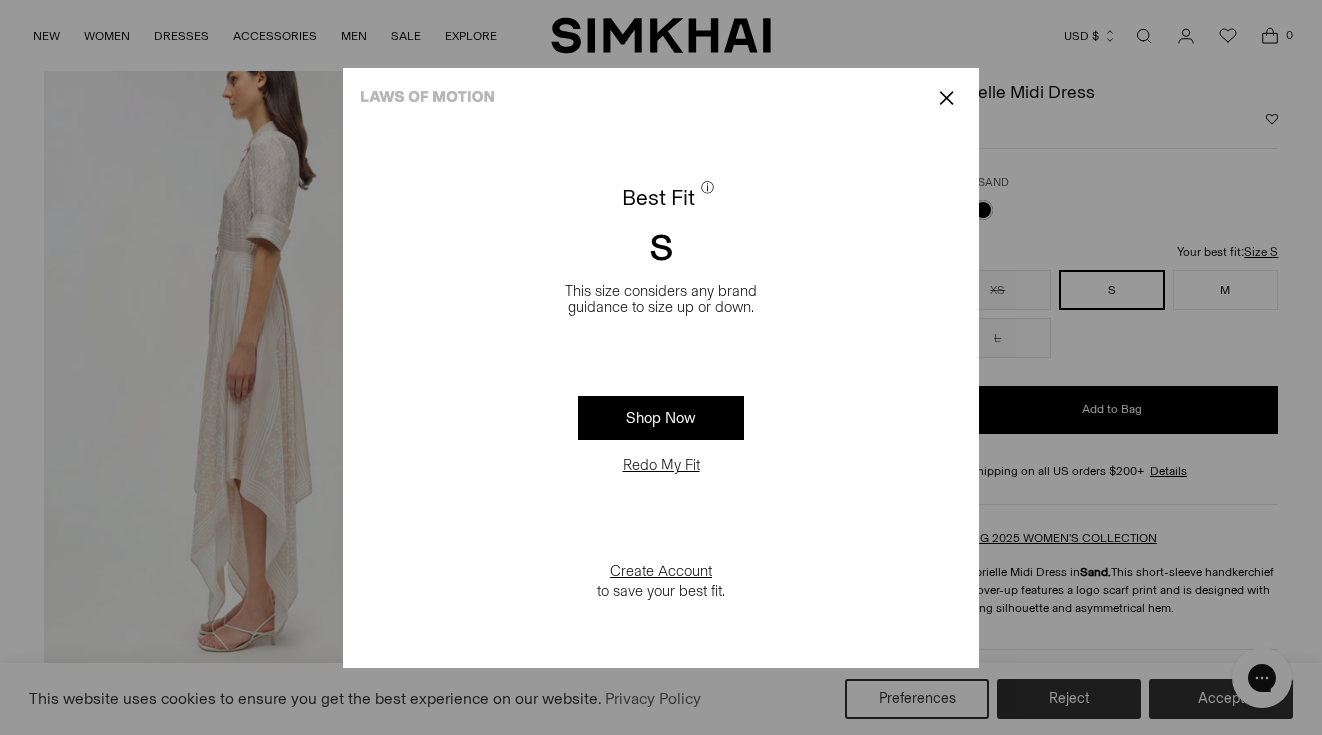 click on "✕" at bounding box center [946, 98] 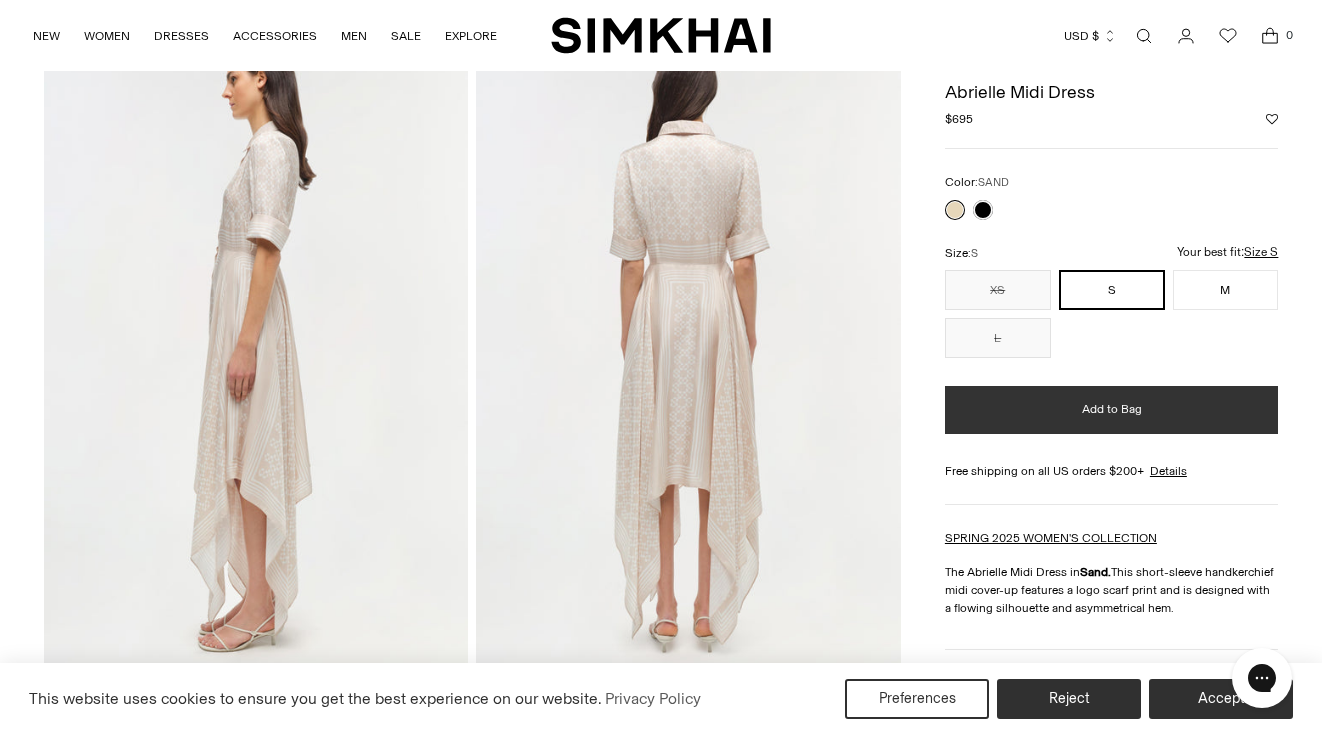 click on "Add to Bag" at bounding box center [1112, 410] 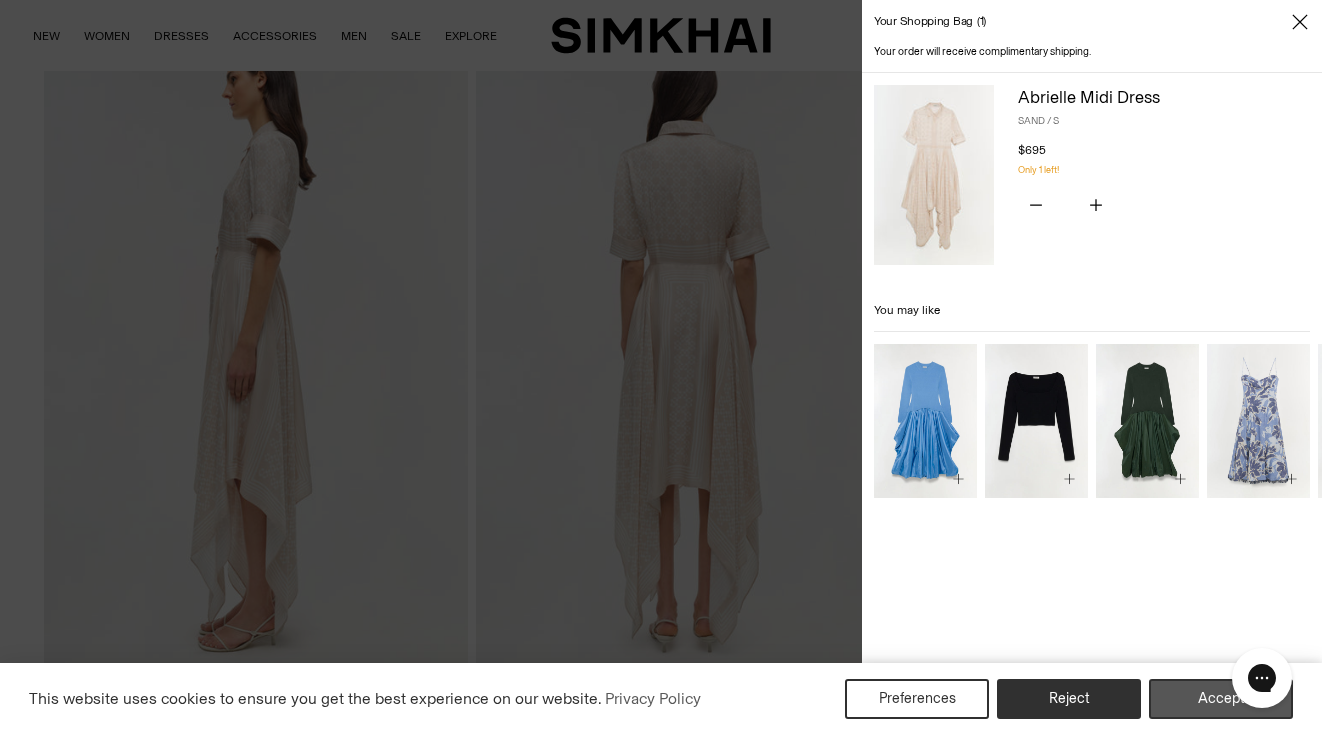 click on "Accept" at bounding box center (1221, 699) 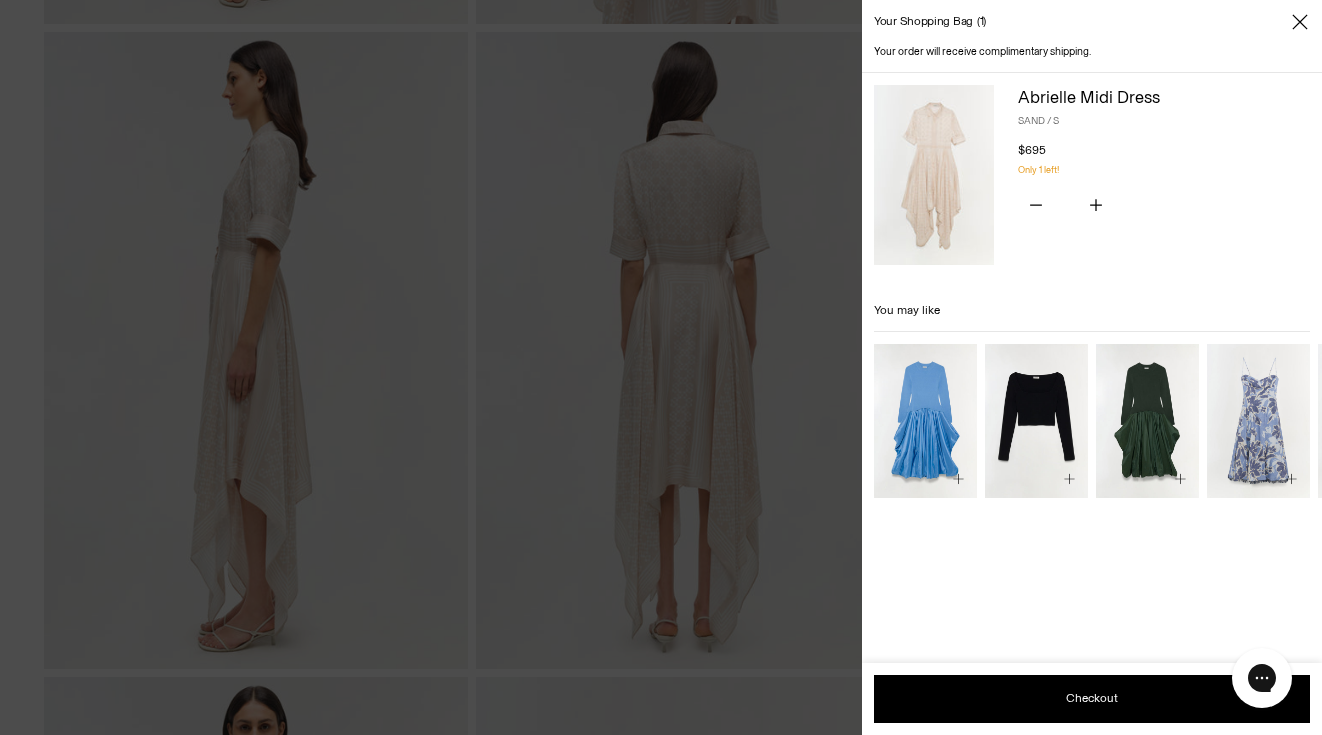 scroll, scrollTop: 0, scrollLeft: 0, axis: both 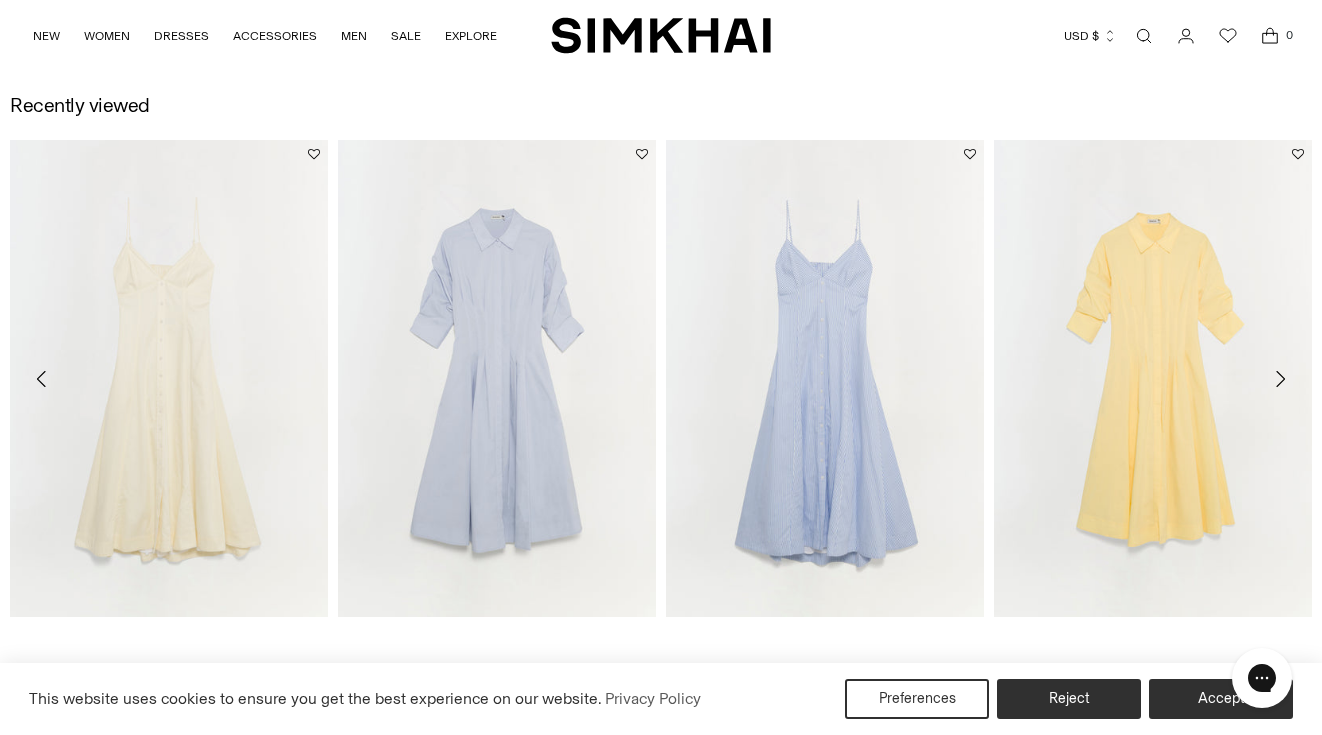 click 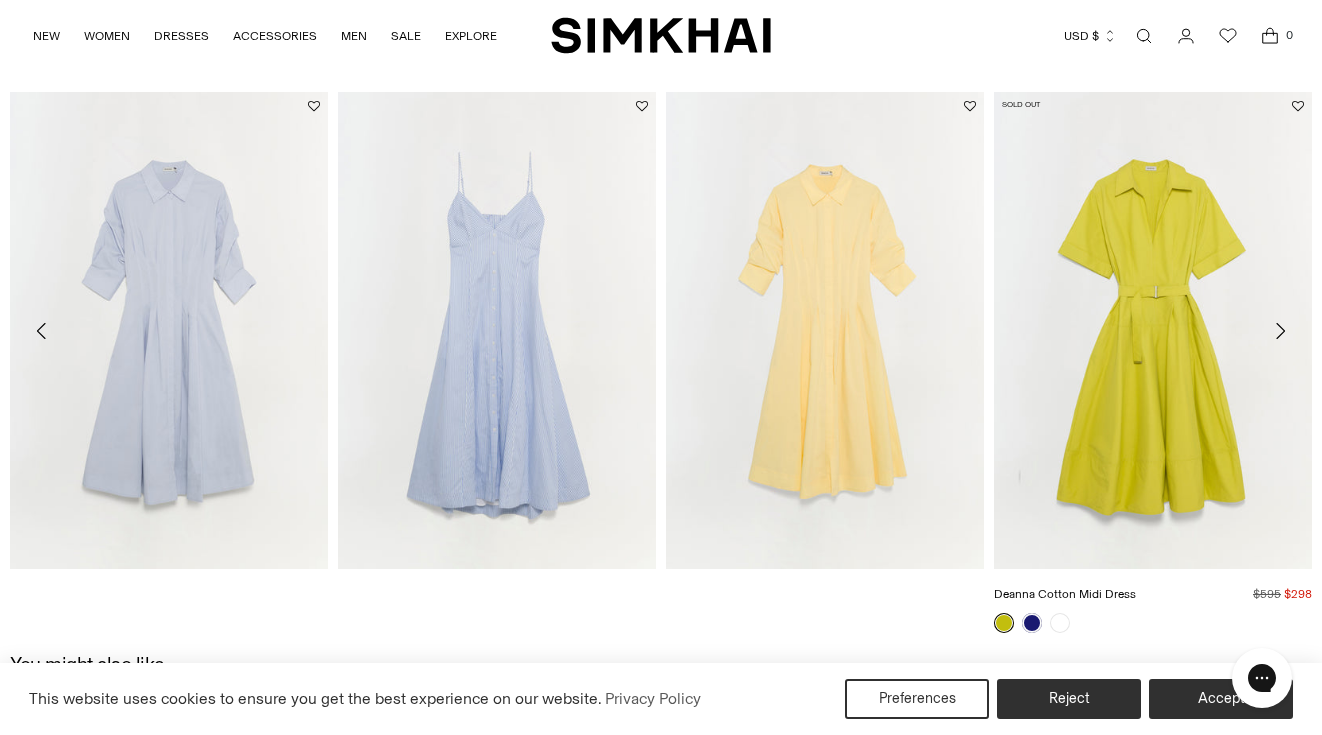 scroll, scrollTop: 2714, scrollLeft: 0, axis: vertical 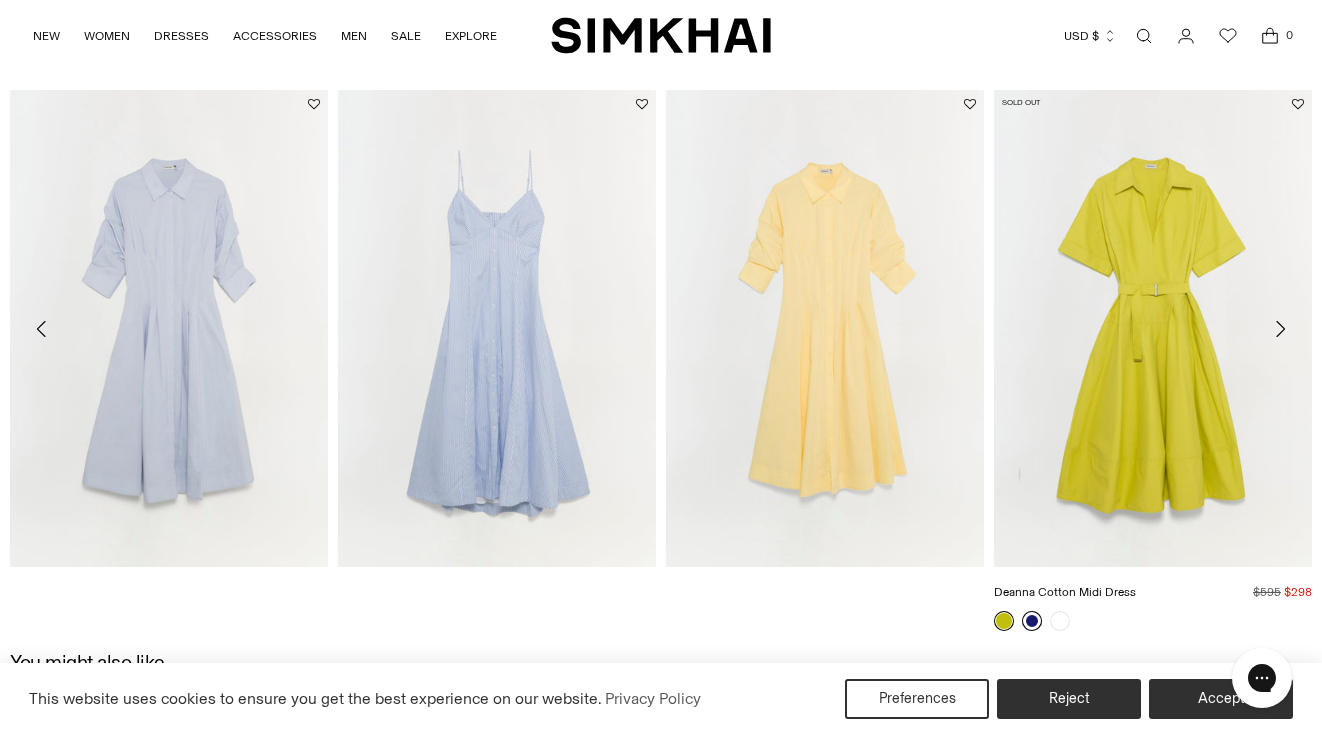click at bounding box center [1032, 621] 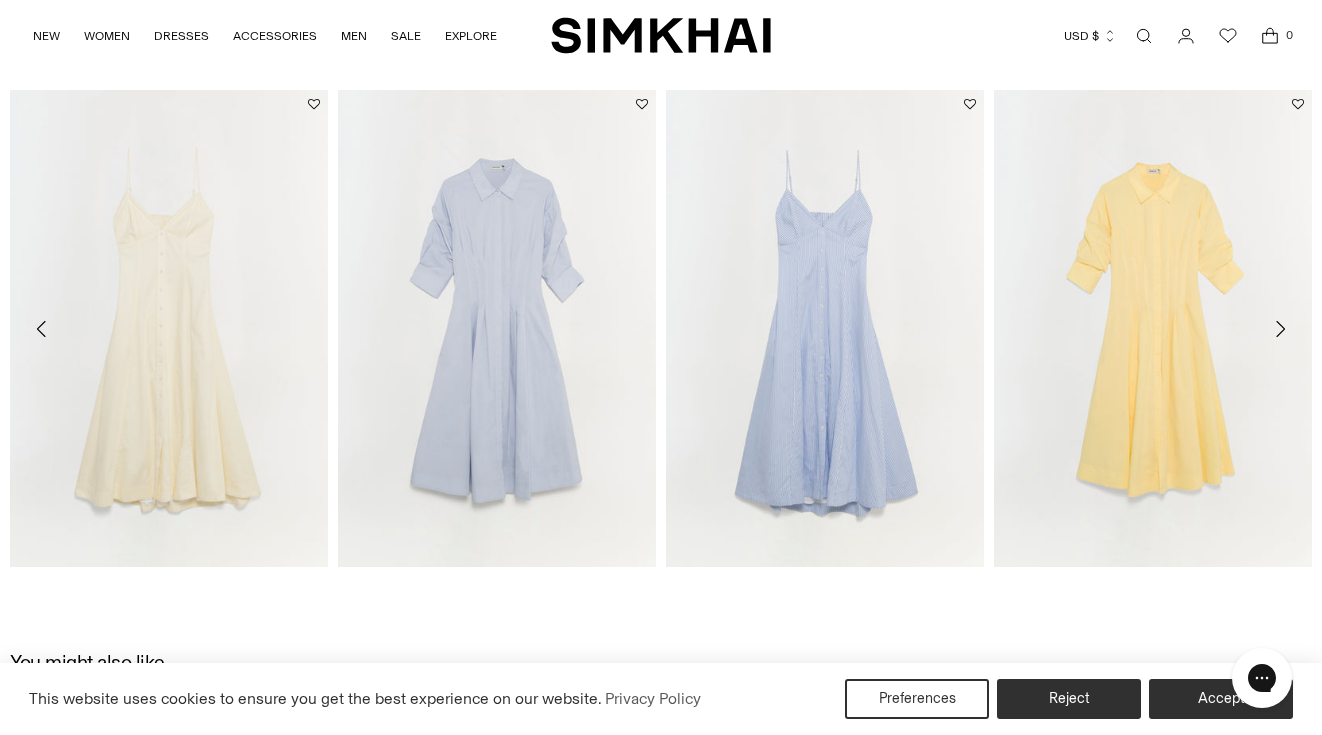click 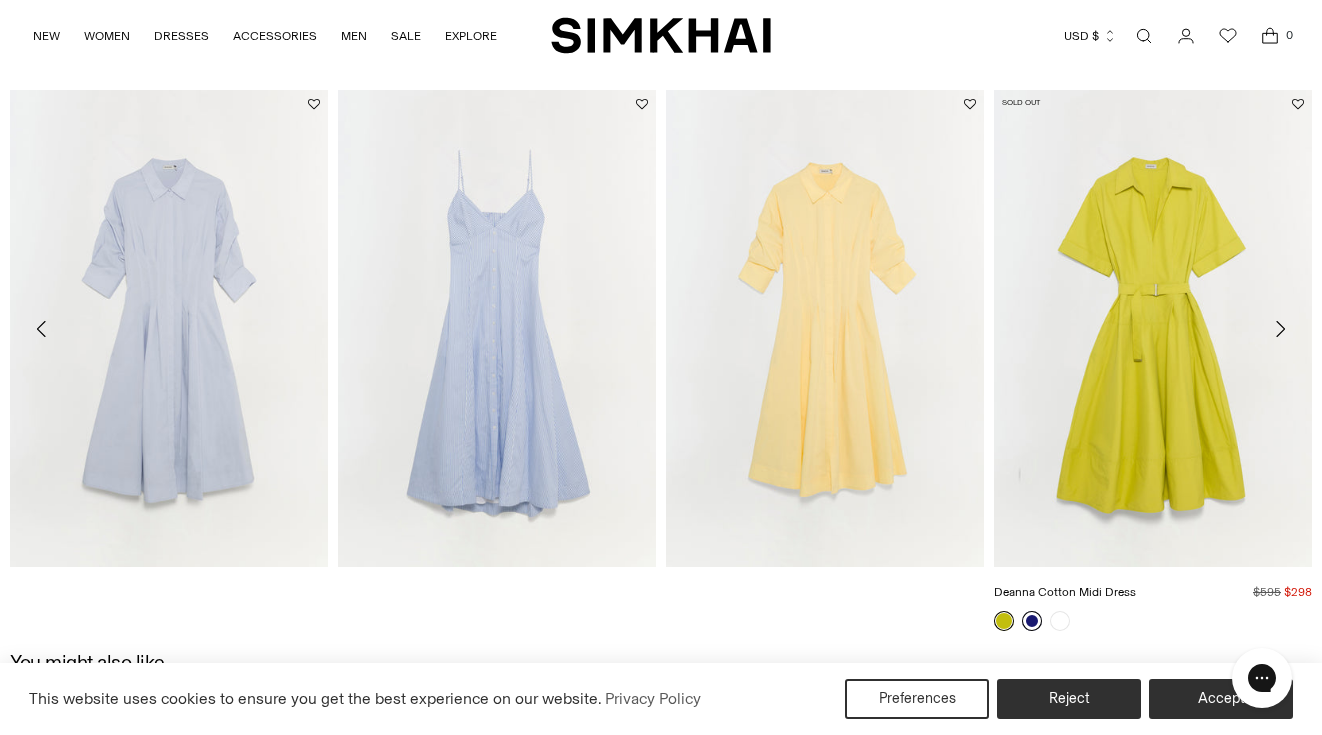 click at bounding box center (1032, 621) 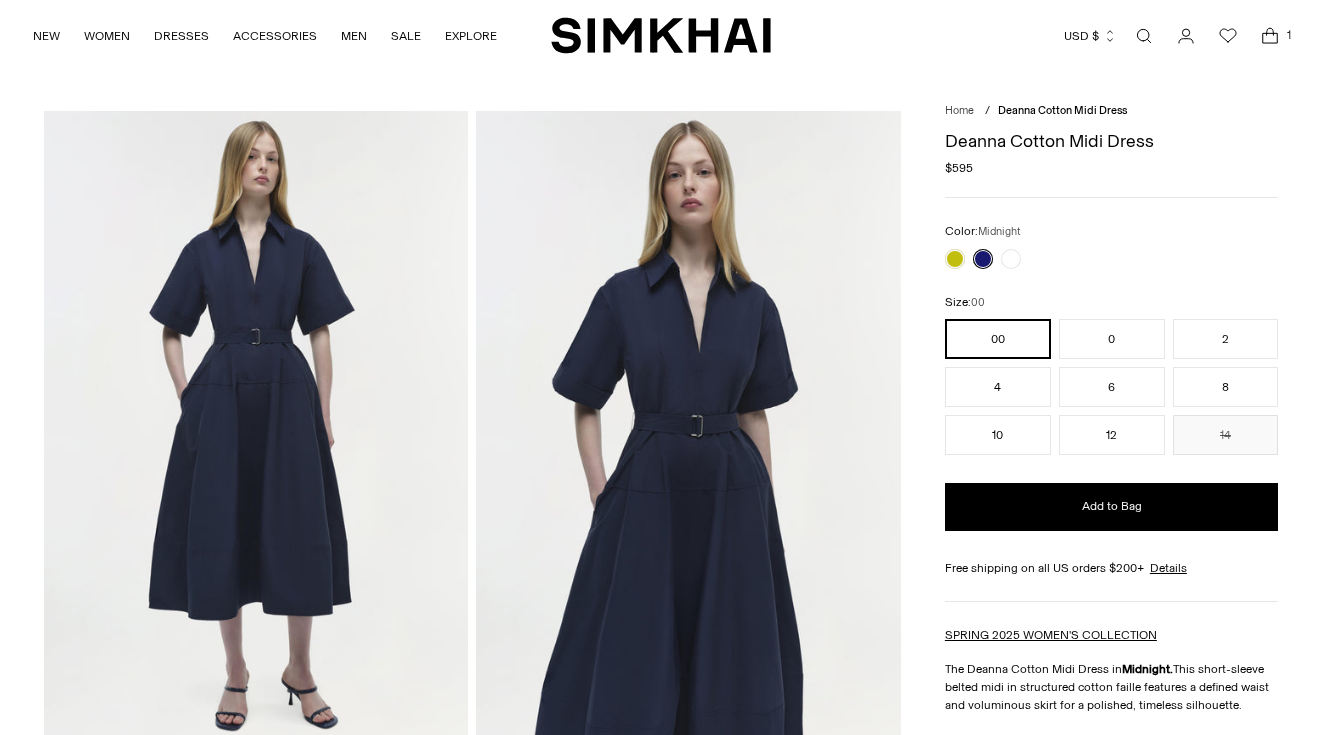 scroll, scrollTop: 0, scrollLeft: 0, axis: both 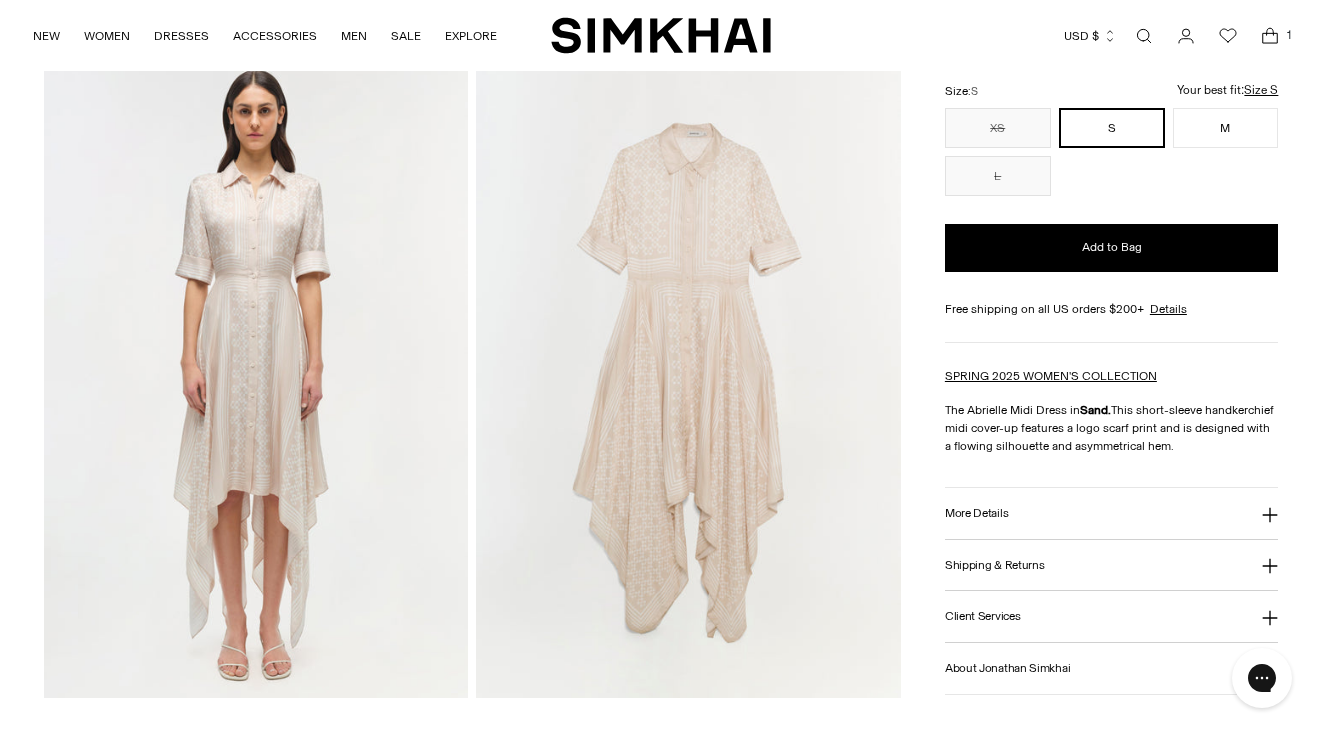 click at bounding box center [256, 379] 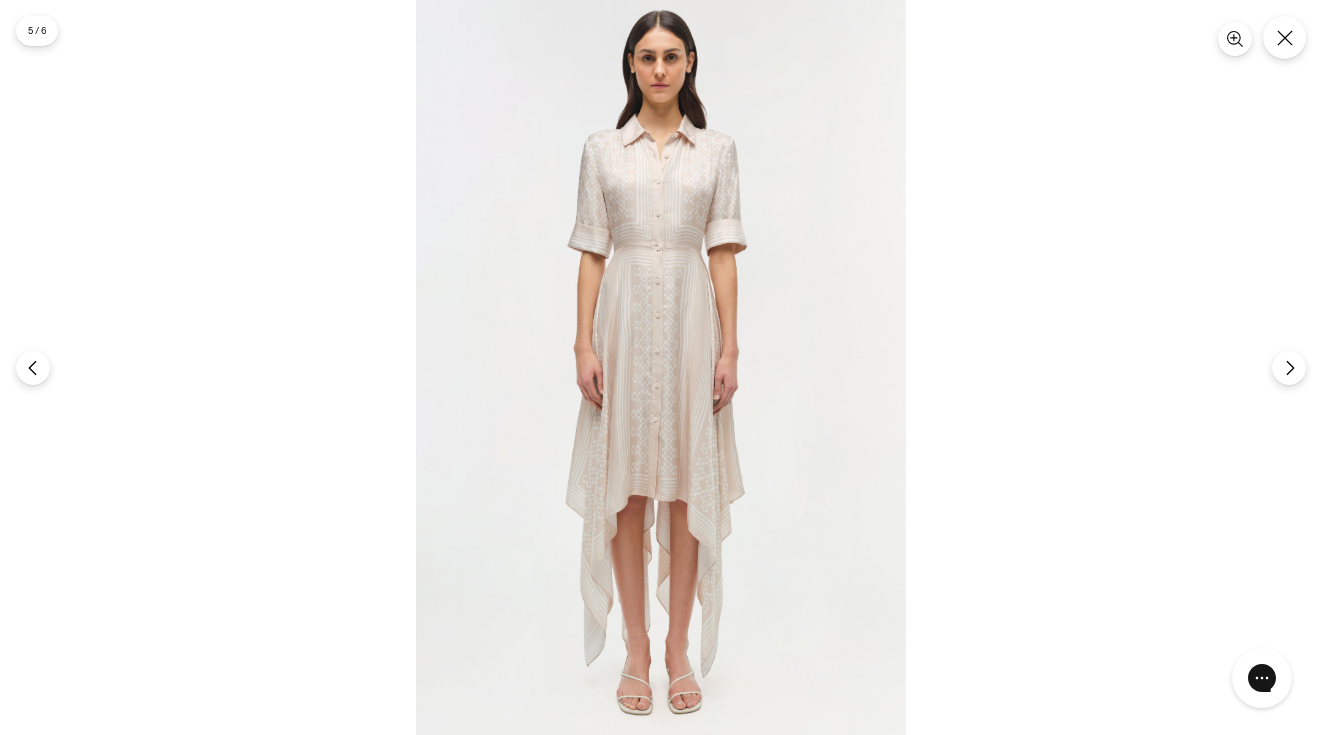 click at bounding box center (661, 367) 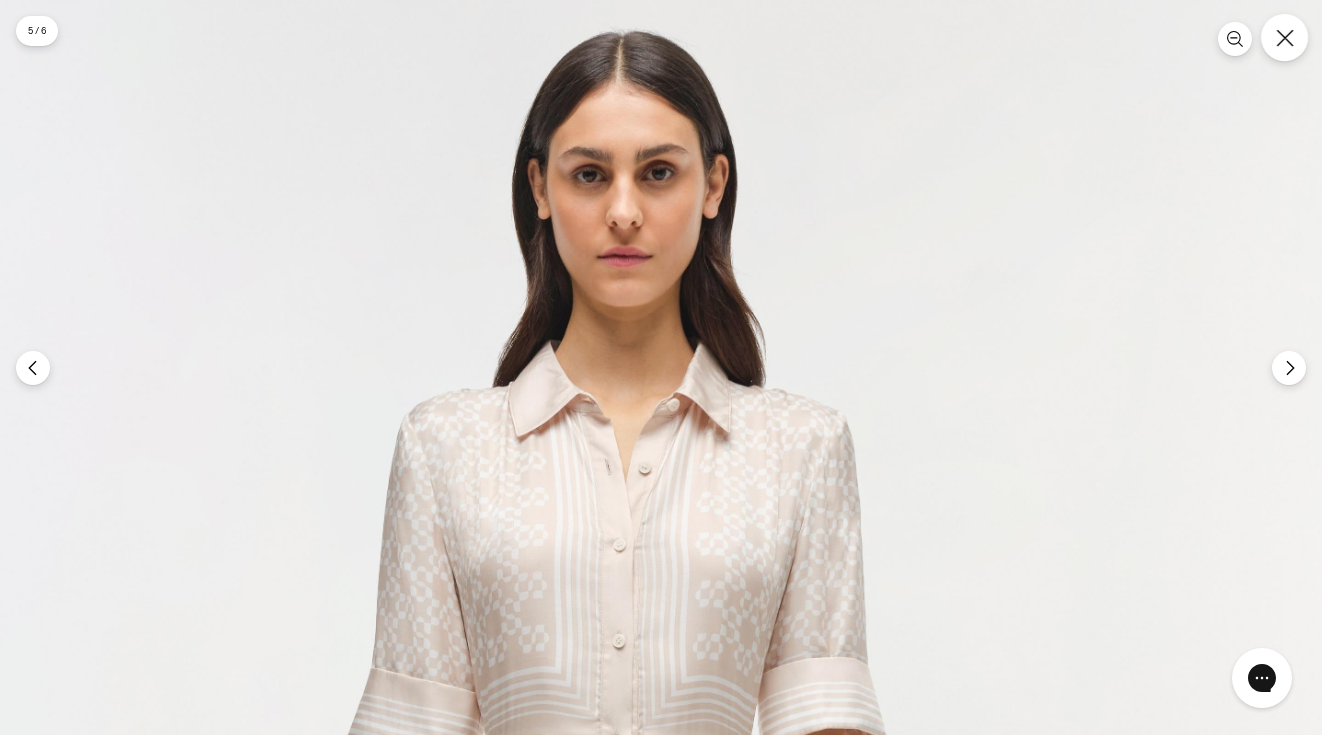 click at bounding box center (1284, 37) 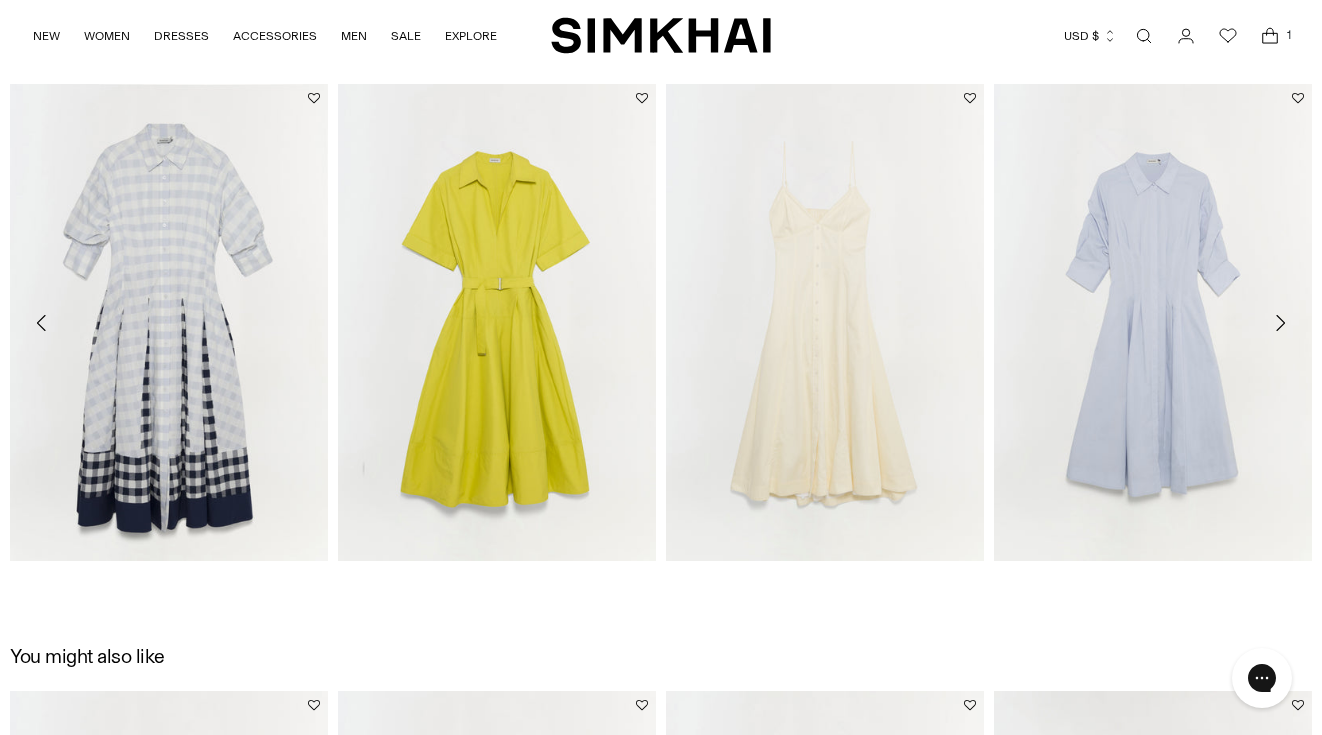 scroll, scrollTop: 2076, scrollLeft: 0, axis: vertical 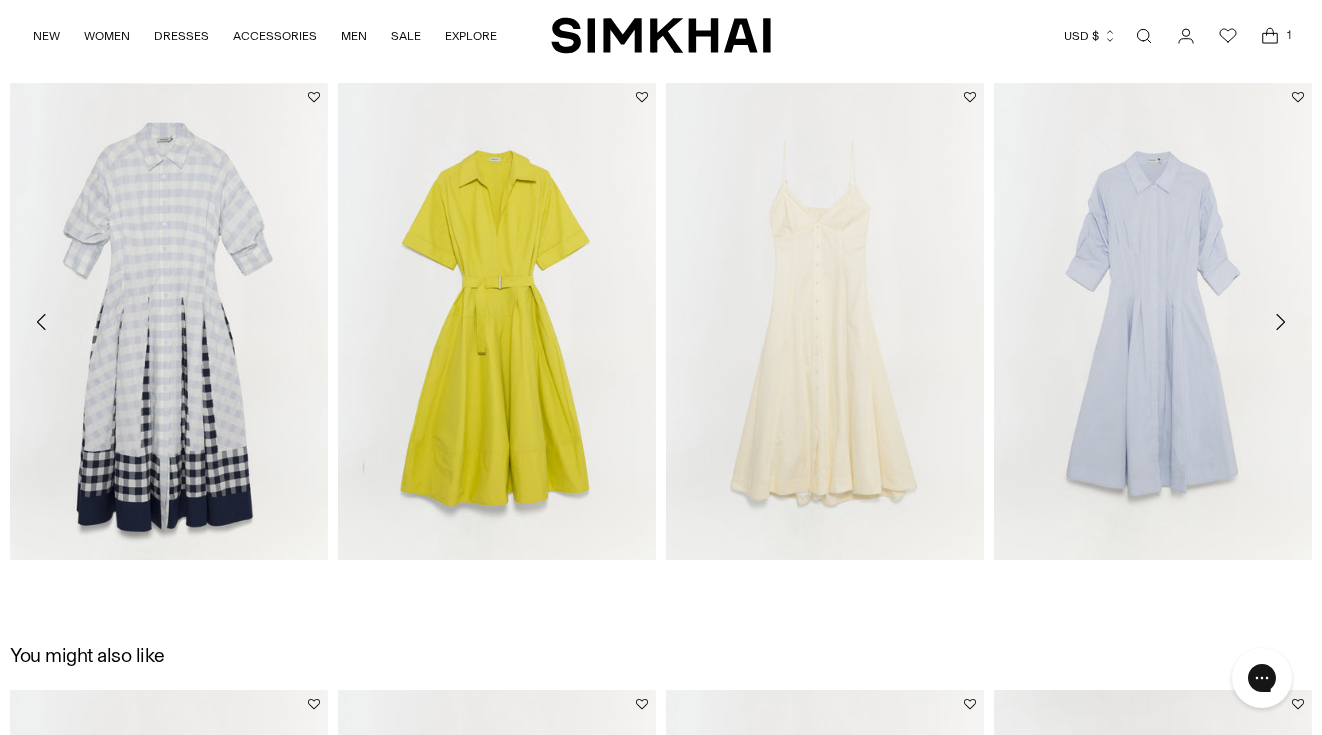 click 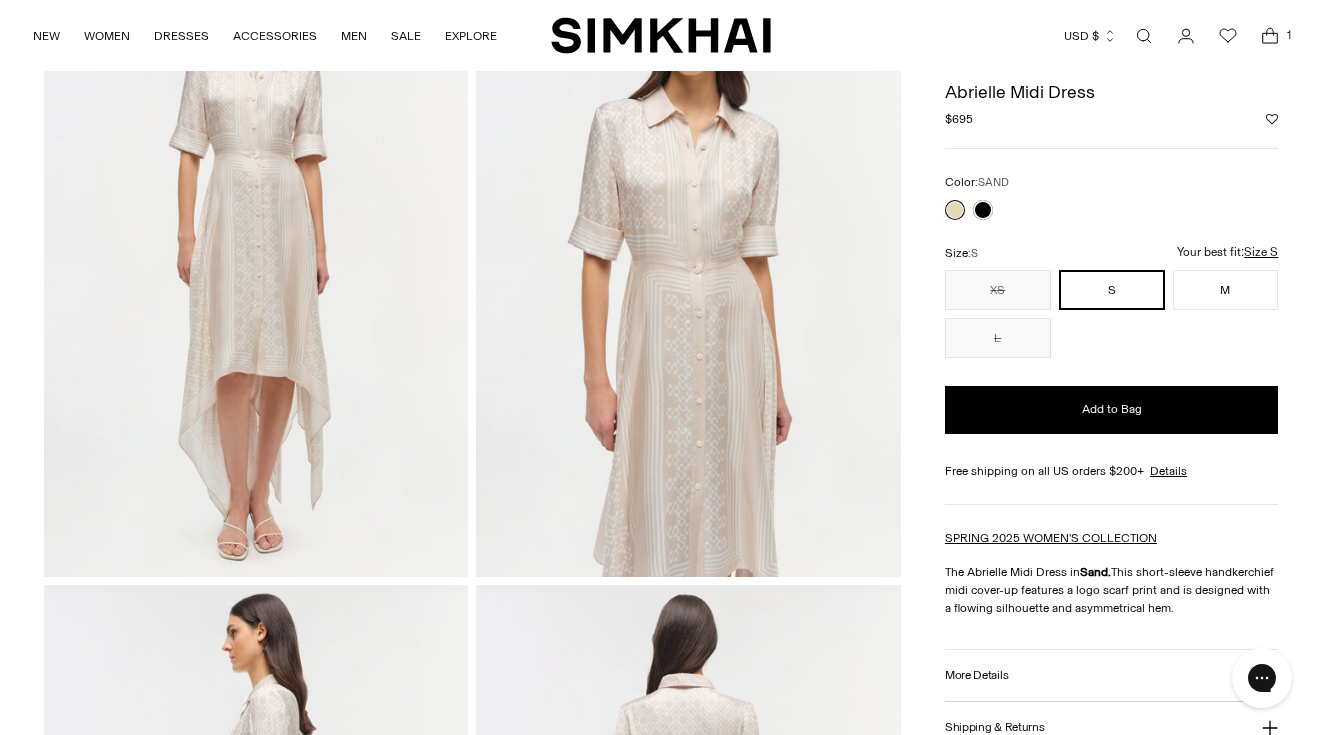 scroll, scrollTop: 0, scrollLeft: 0, axis: both 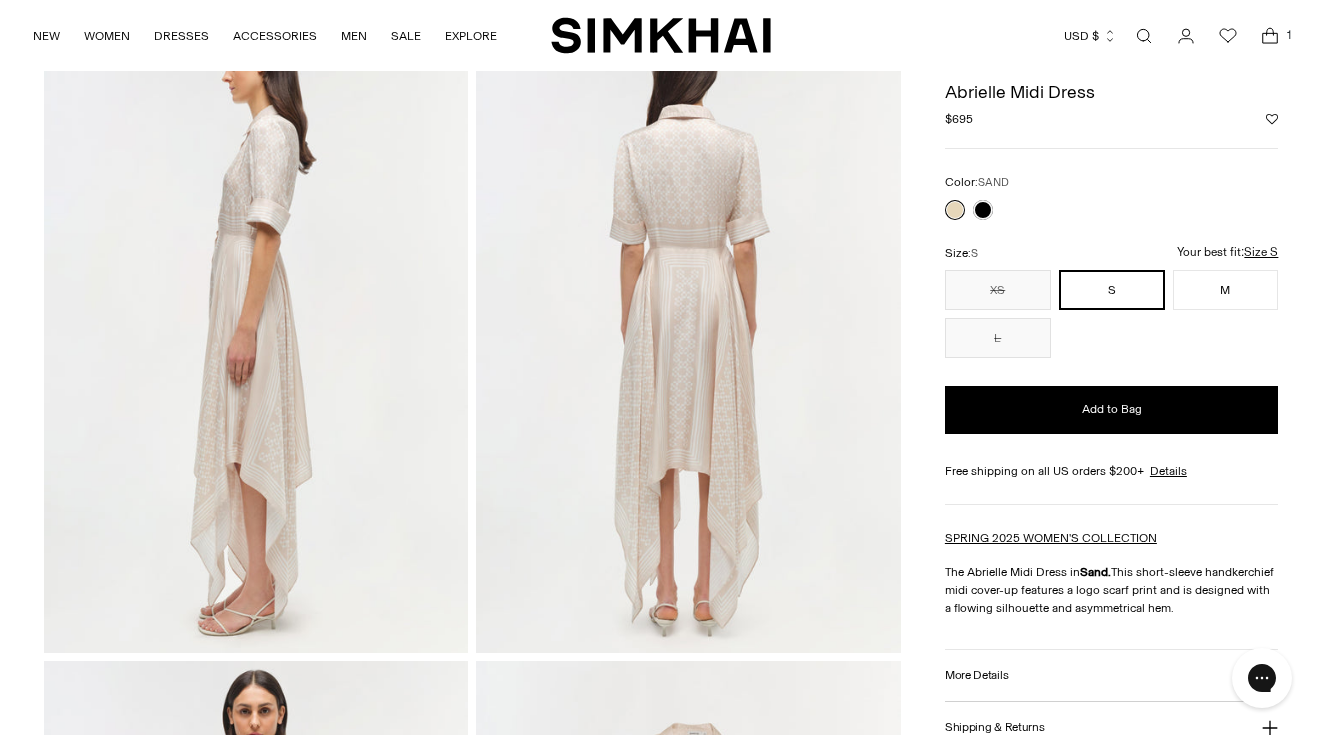 click at bounding box center [688, 334] 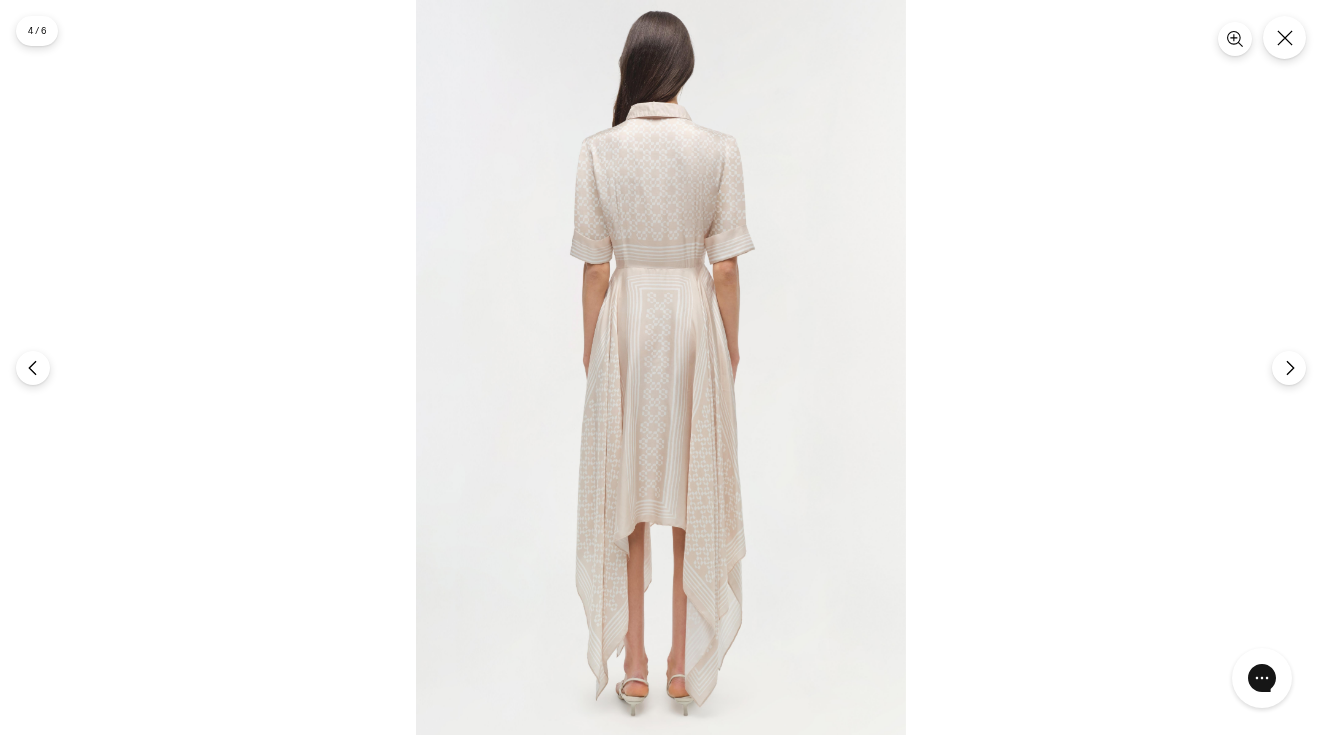 click at bounding box center [661, 367] 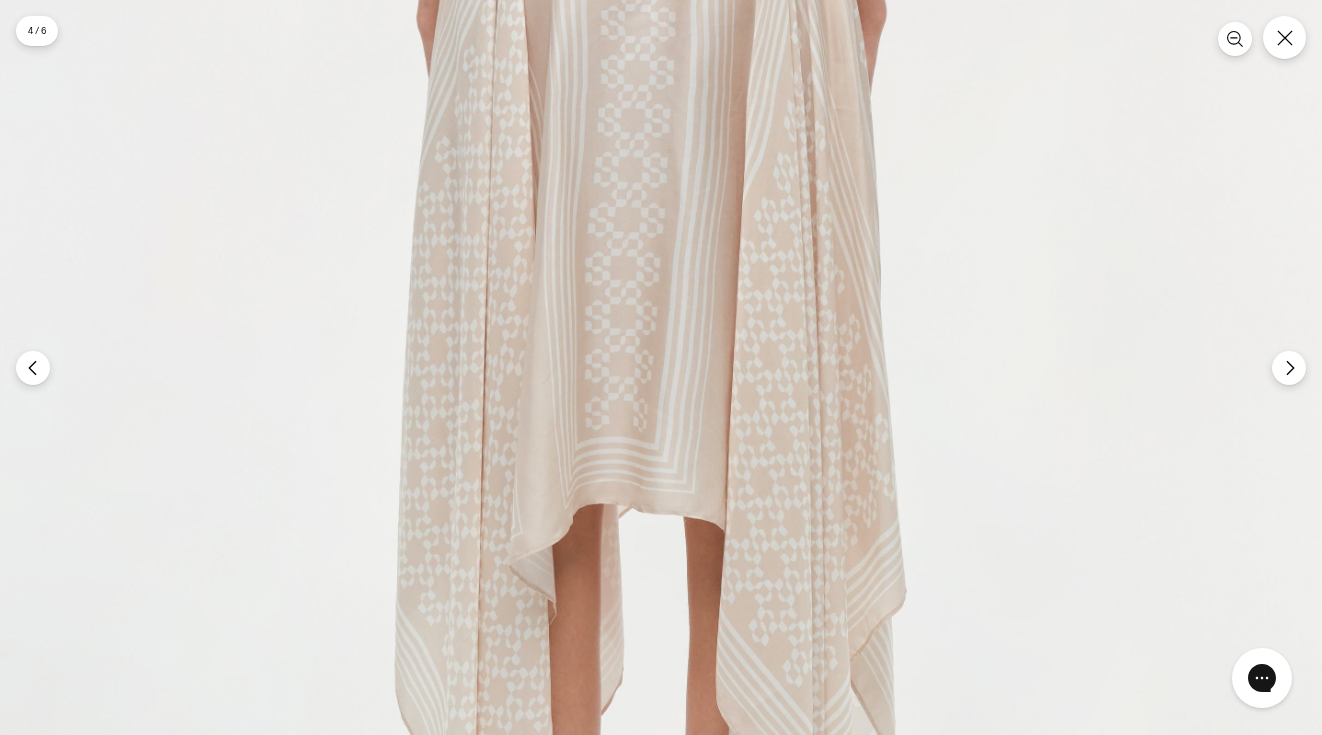 click at bounding box center [651, 40] 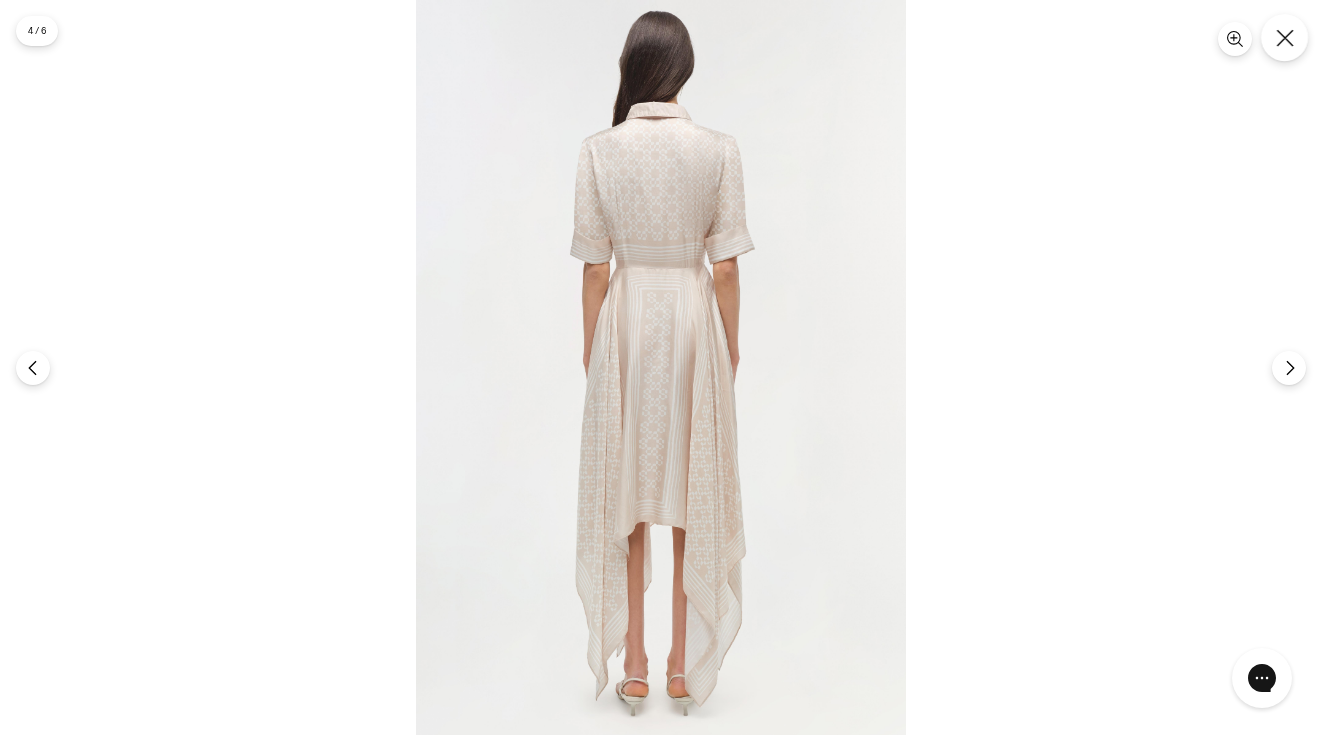 click at bounding box center [1284, 37] 